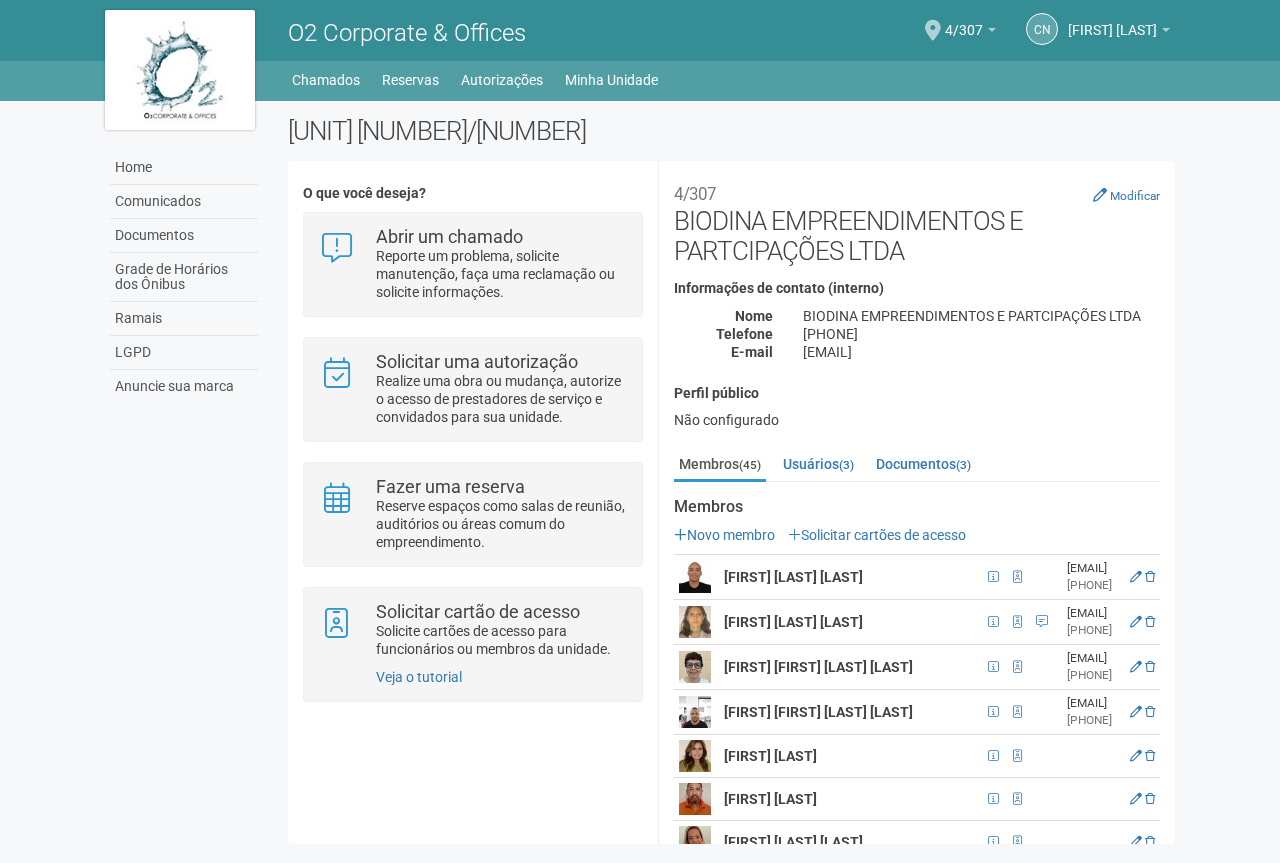scroll, scrollTop: 0, scrollLeft: 0, axis: both 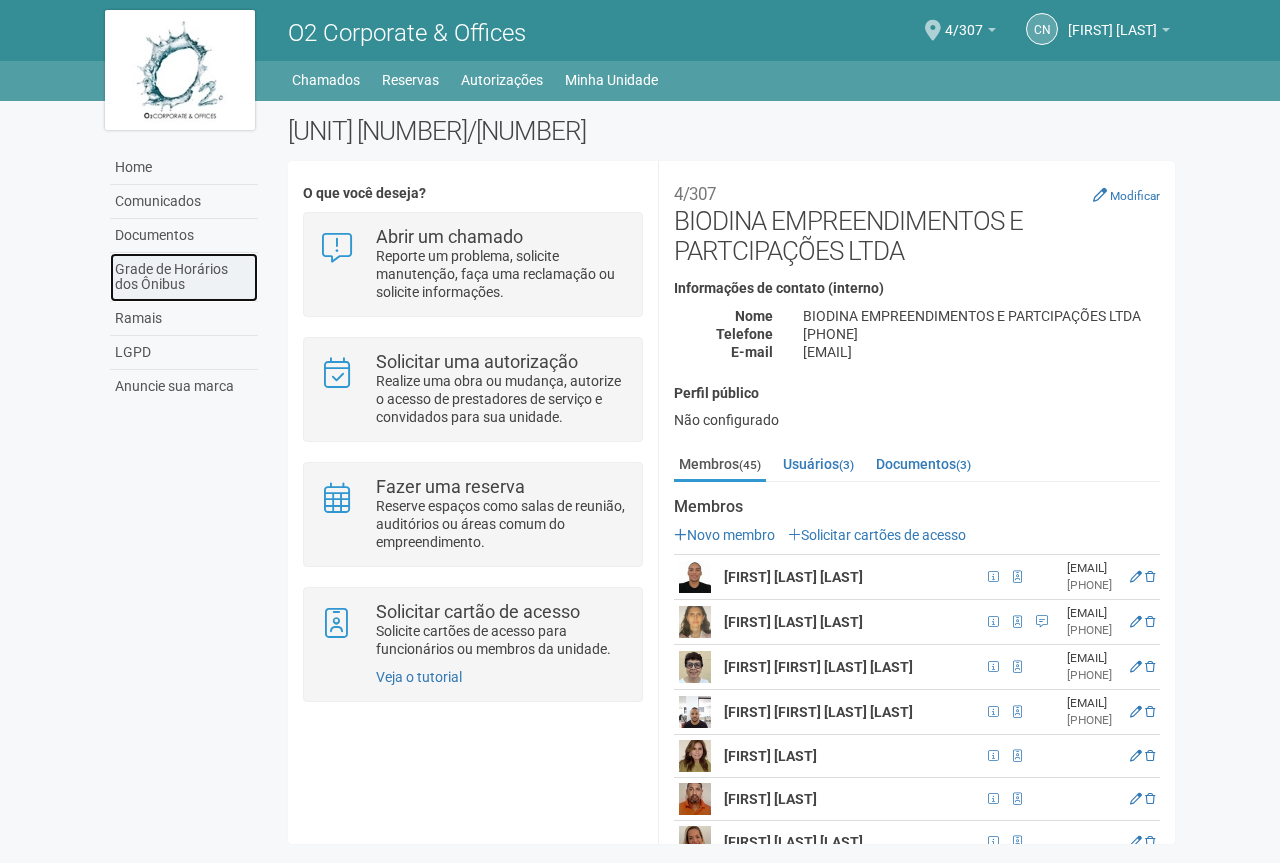 click on "Grade de Horários dos Ônibus" at bounding box center [184, 277] 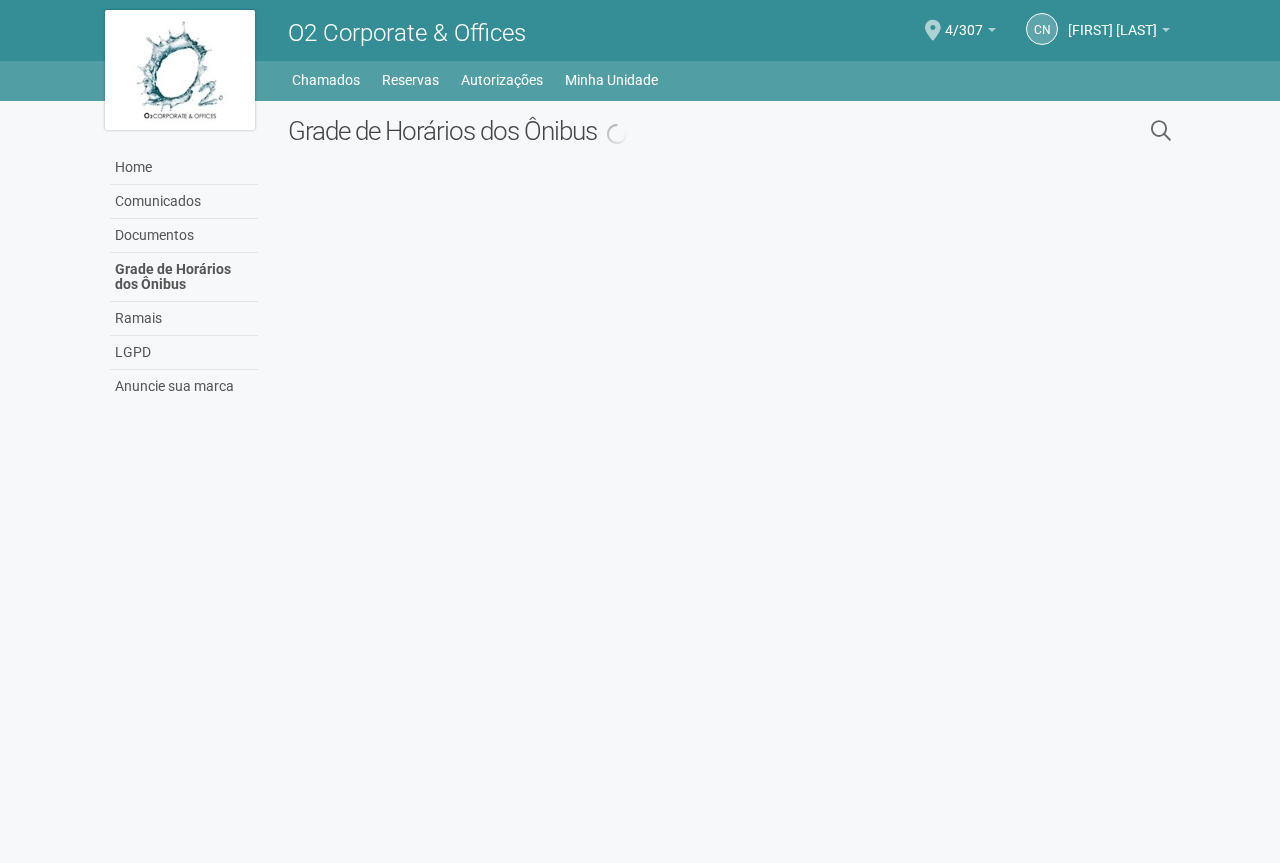 scroll, scrollTop: 0, scrollLeft: 0, axis: both 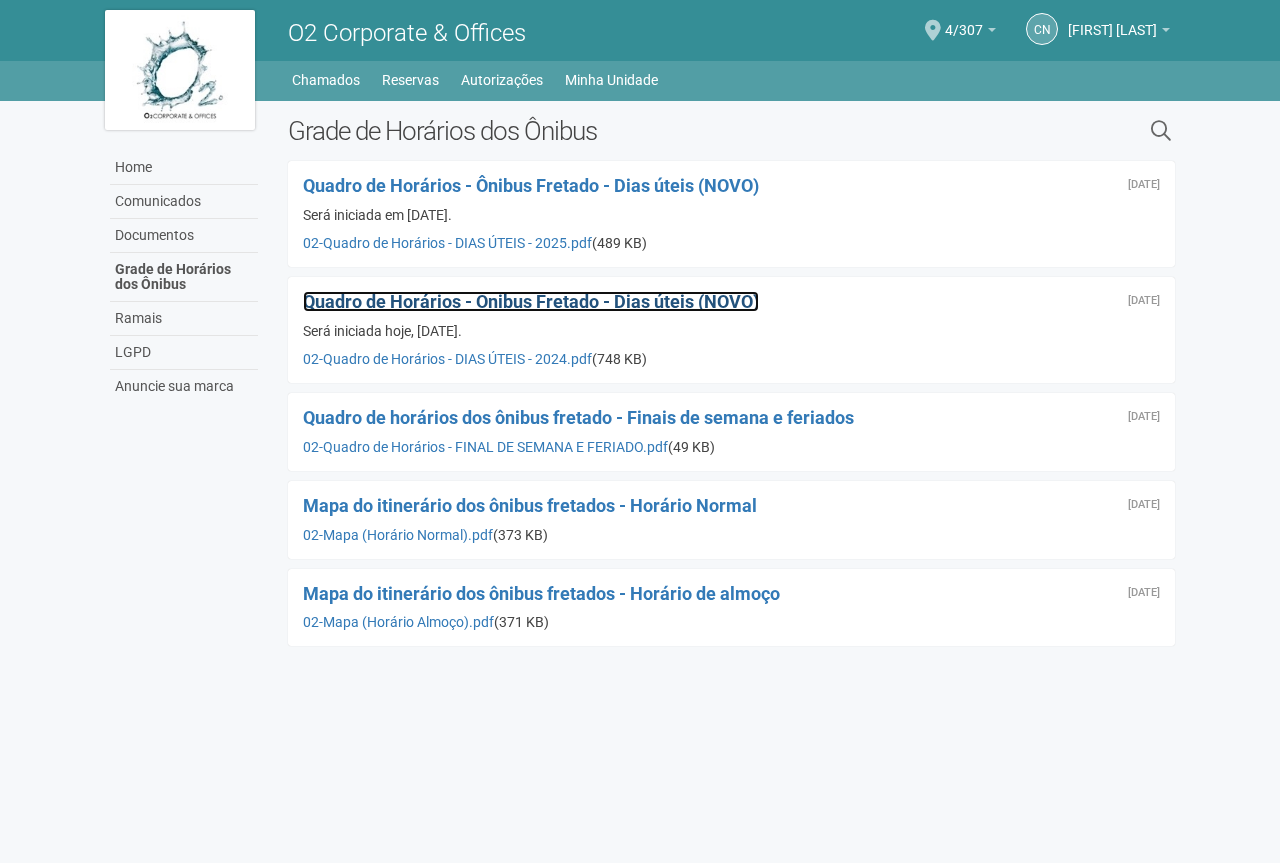 click on "Quadro de Horários - Ônibus Fretado - Dias úteis (NOVO)" at bounding box center (531, 301) 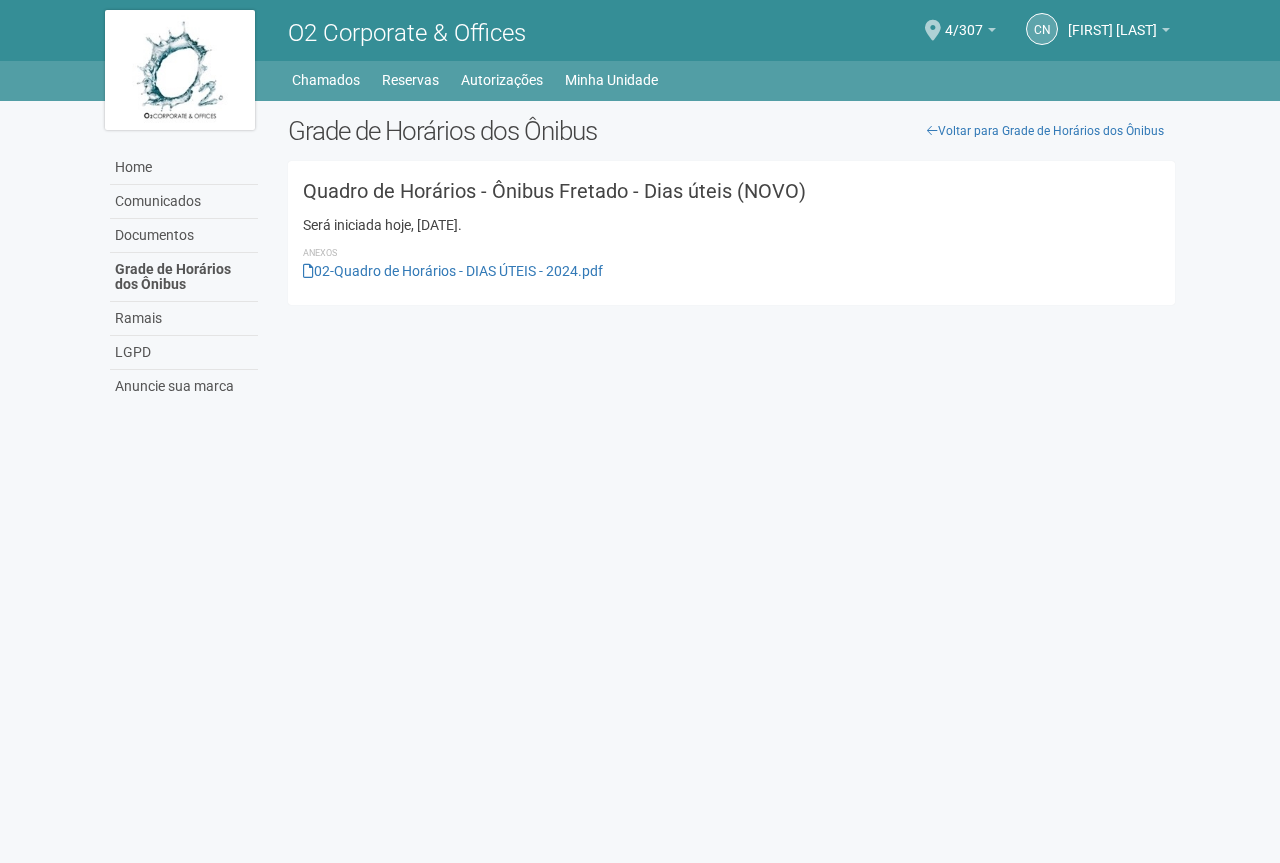 scroll, scrollTop: 0, scrollLeft: 0, axis: both 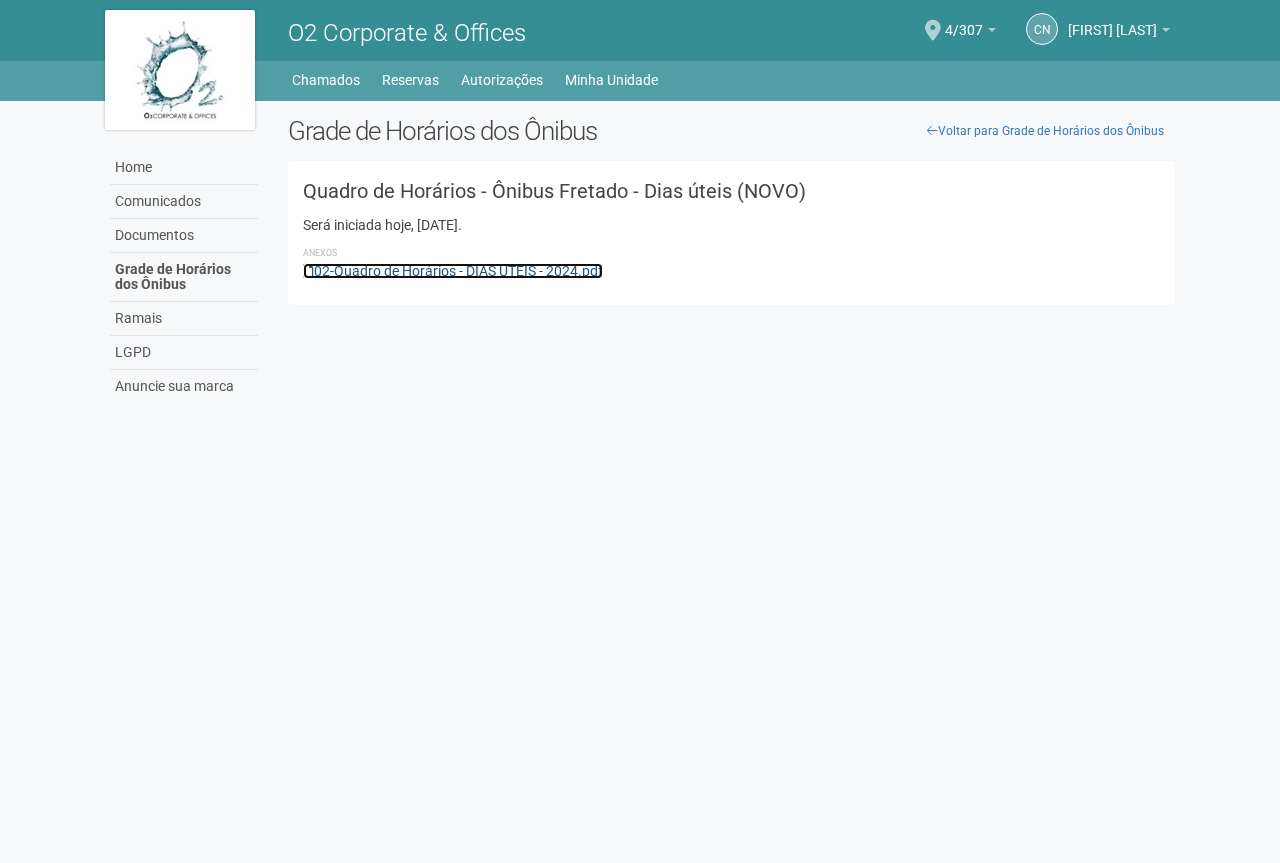 click on "02-Quadro de Horários - DIAS ÚTEIS - 2024.pdf" at bounding box center [453, 271] 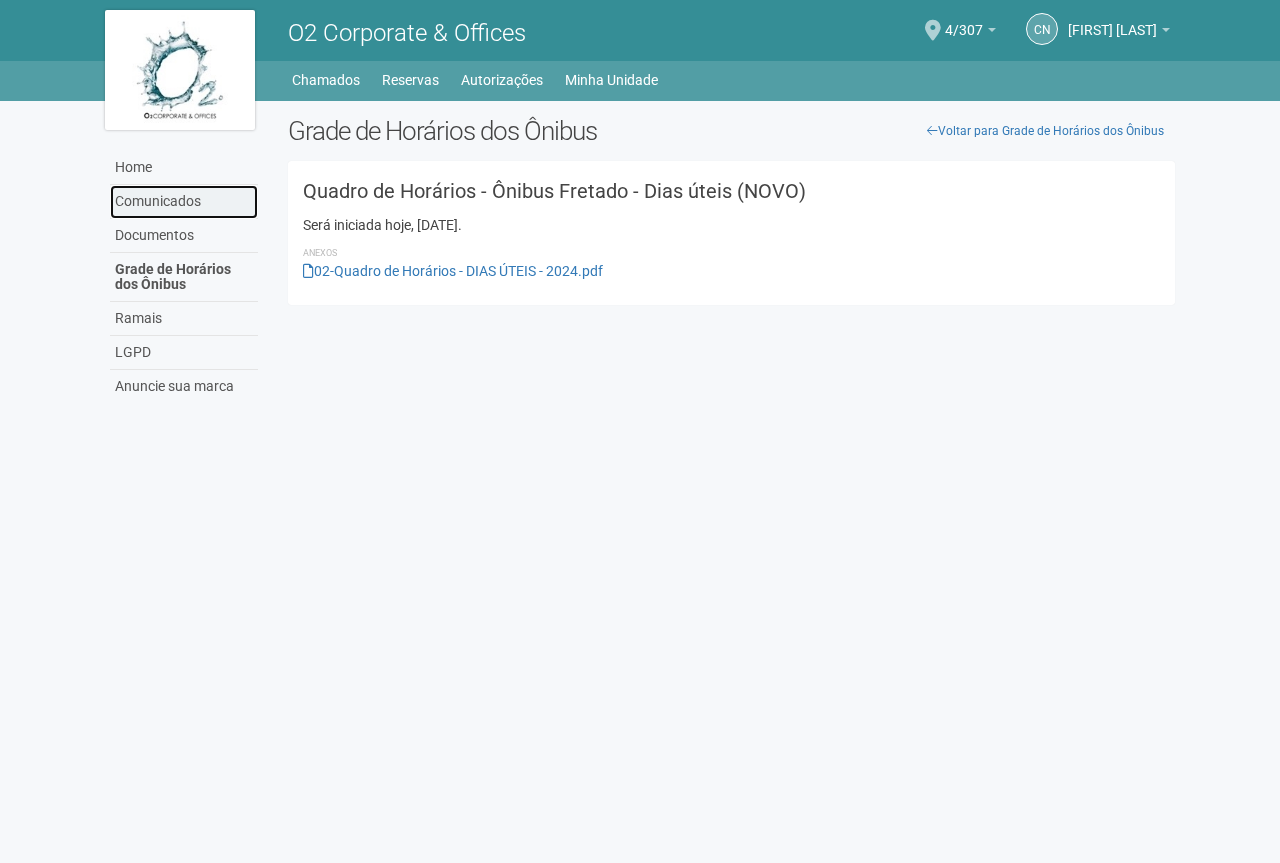 click on "Comunicados" at bounding box center [184, 202] 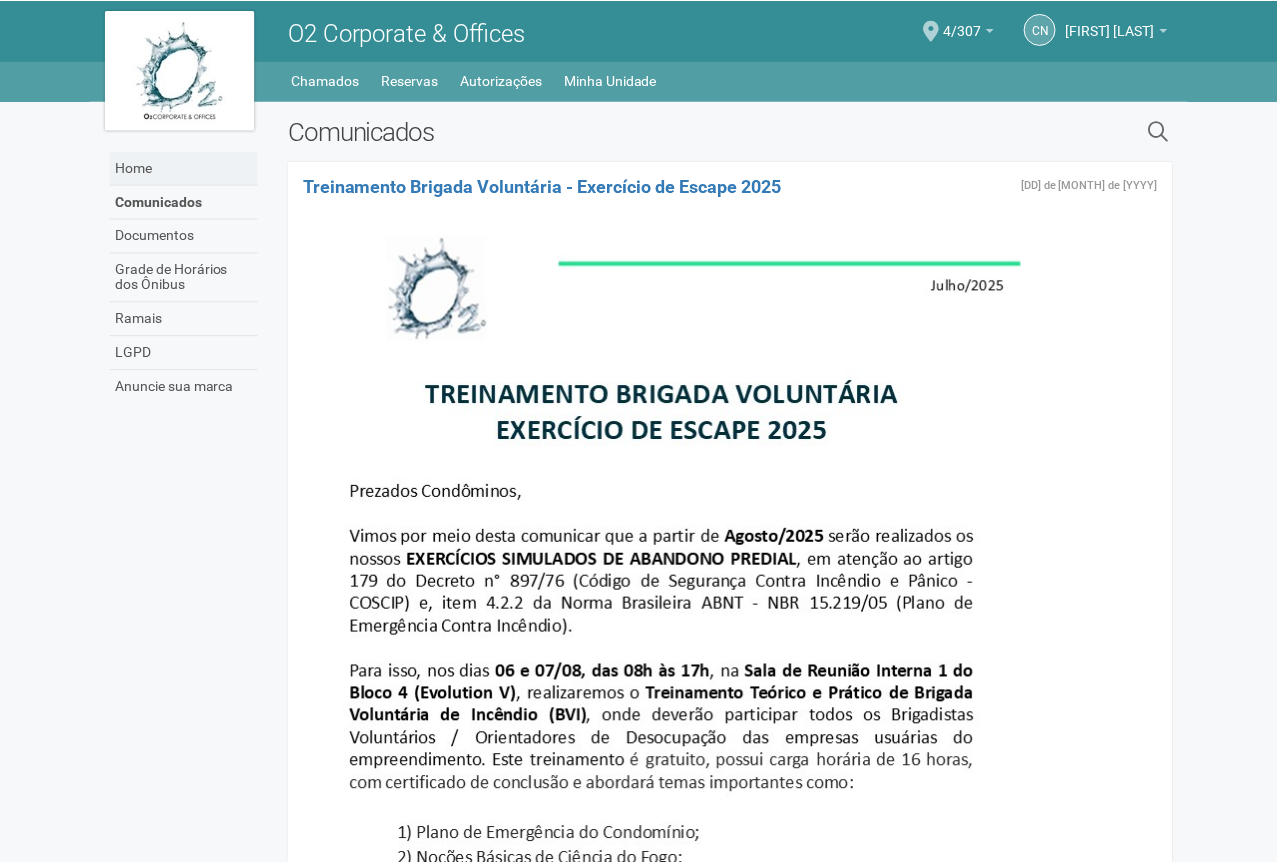 scroll, scrollTop: 0, scrollLeft: 0, axis: both 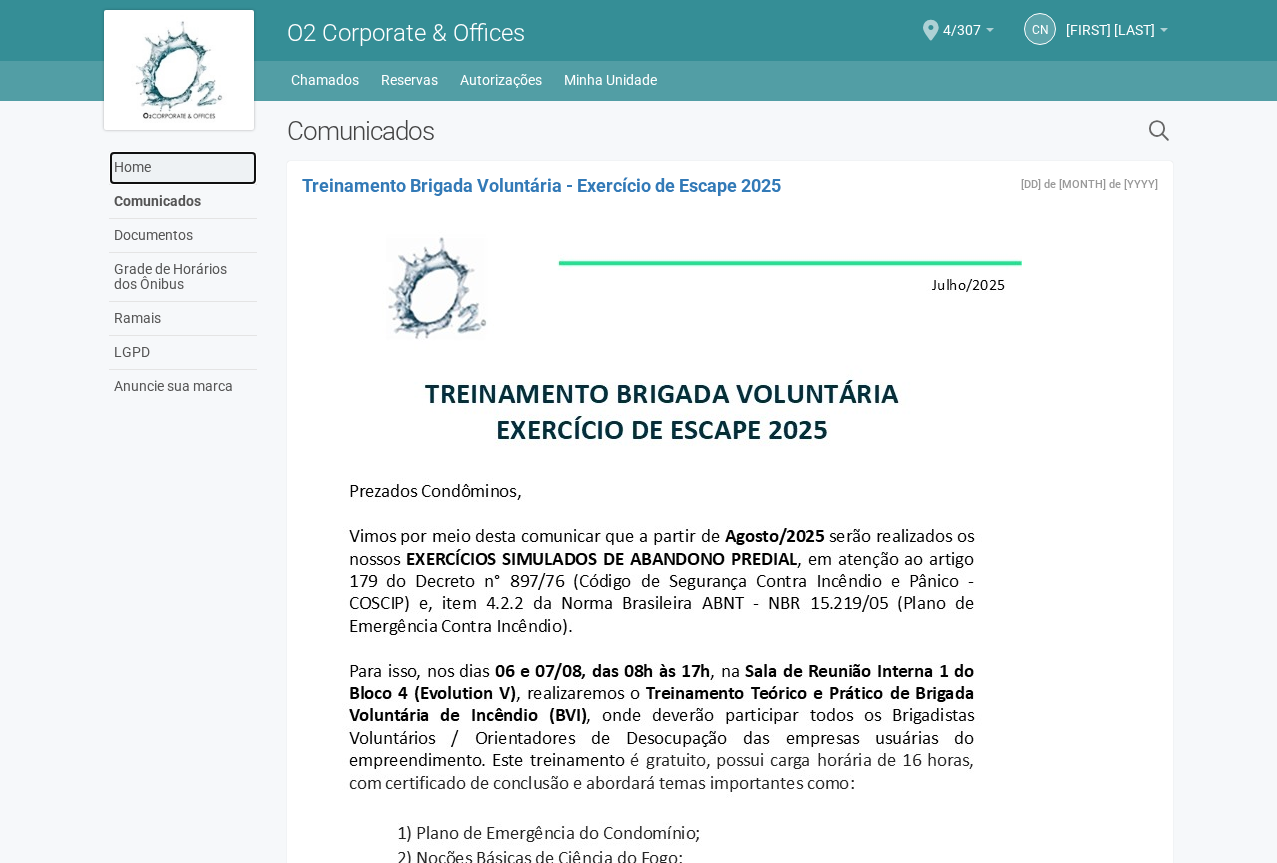 click on "Home" at bounding box center [183, 168] 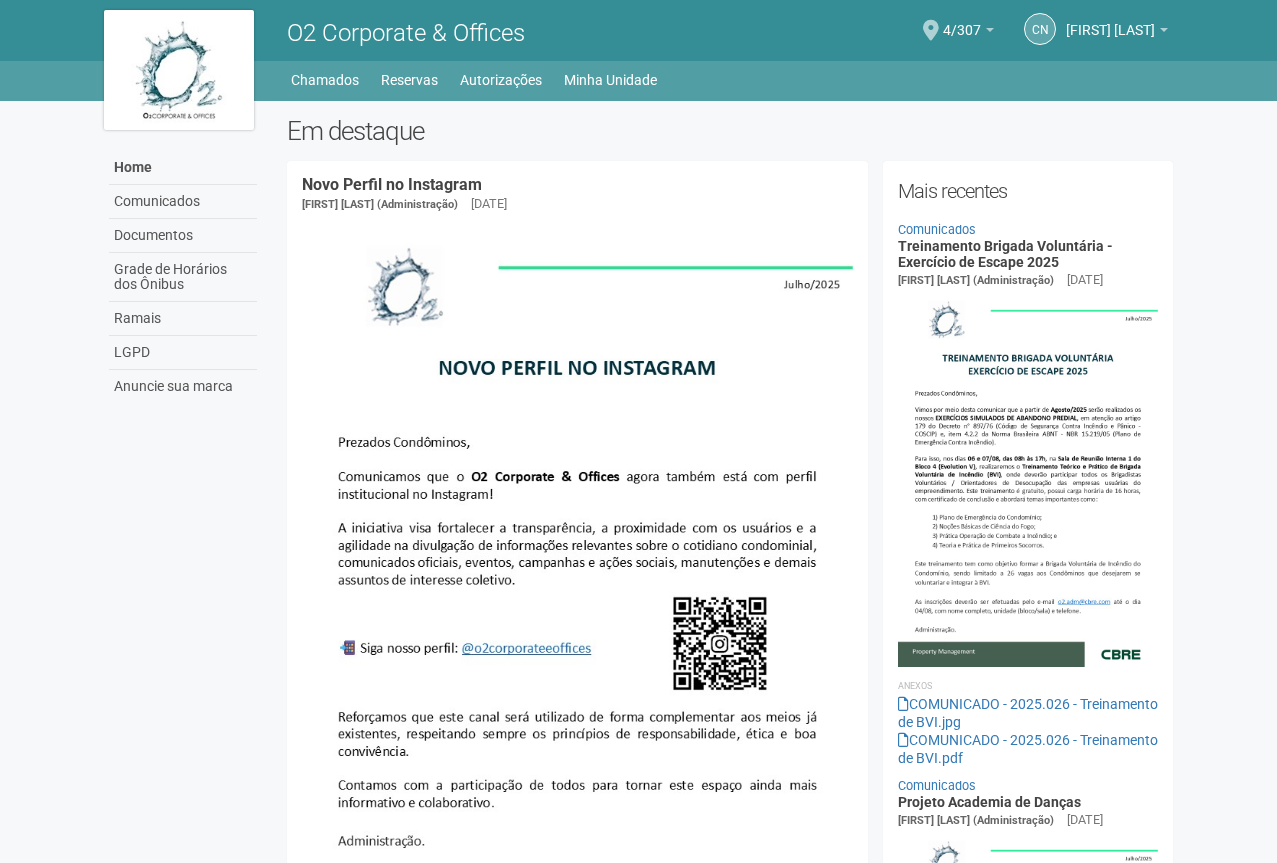 scroll, scrollTop: 0, scrollLeft: 0, axis: both 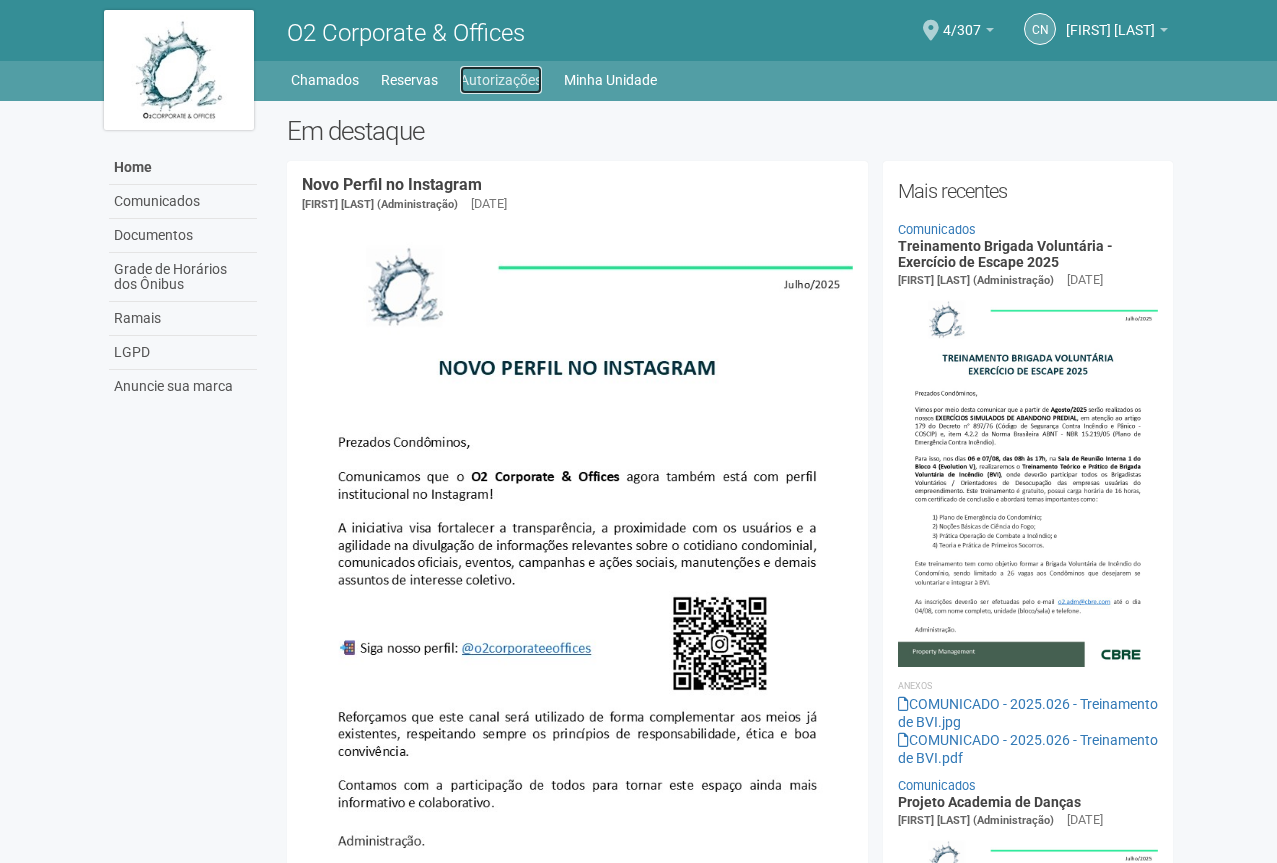 click on "Autorizações" at bounding box center (501, 80) 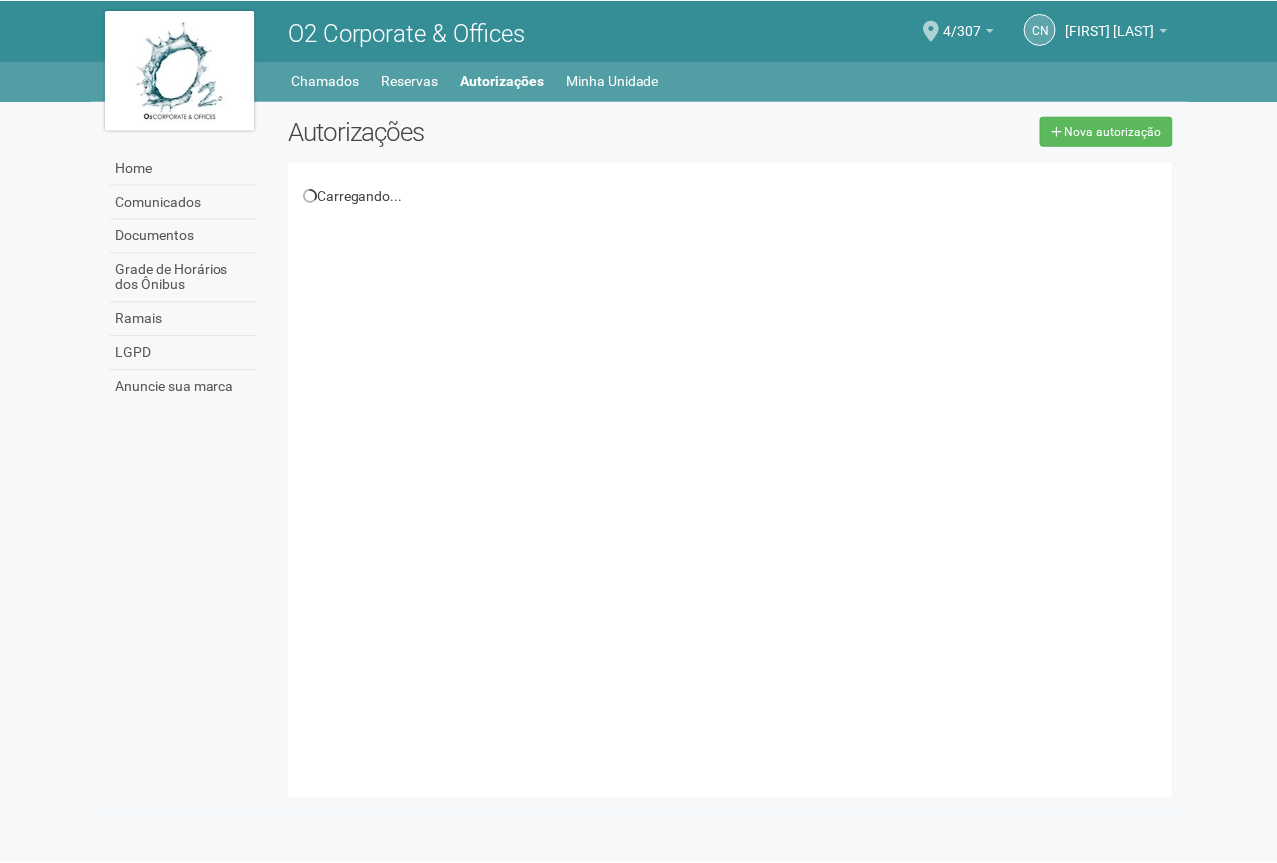 scroll, scrollTop: 0, scrollLeft: 0, axis: both 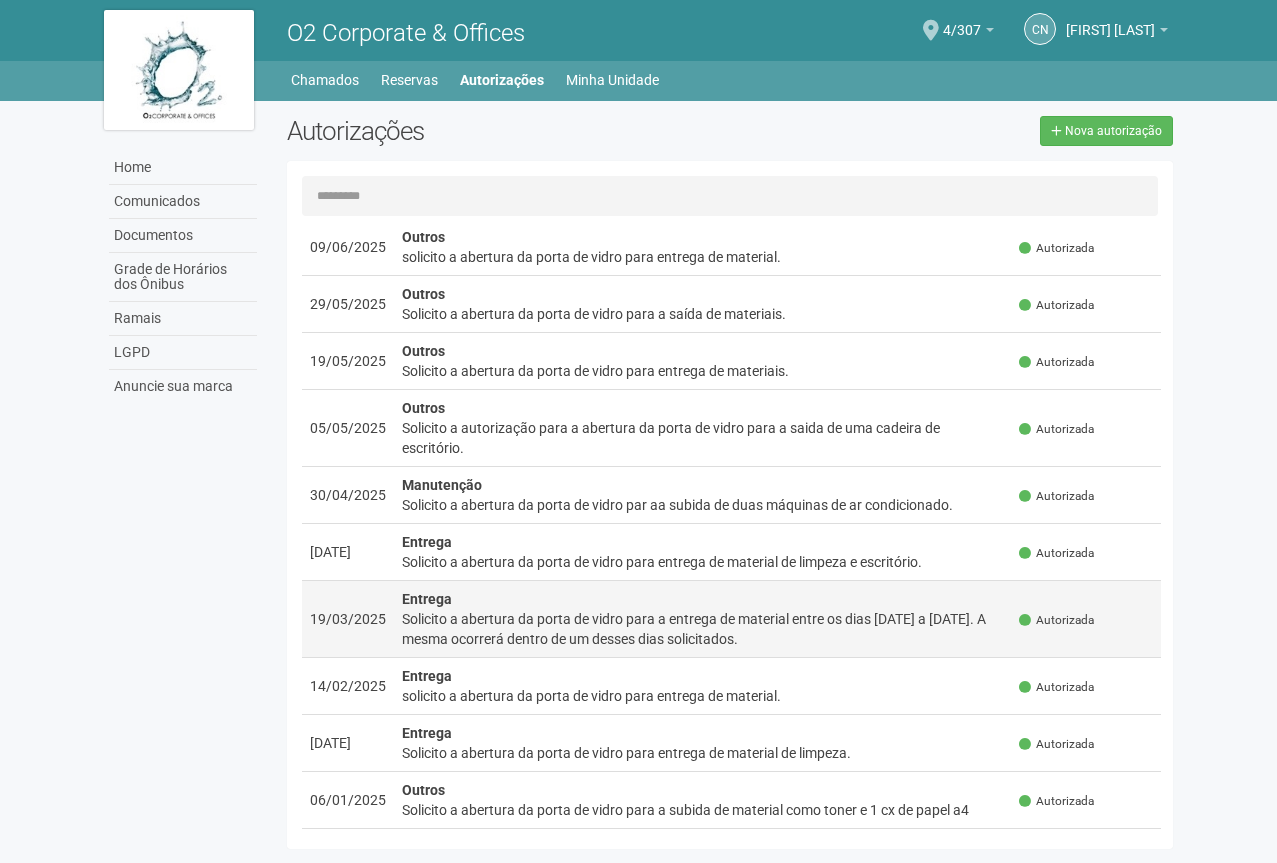 click on "Solicito a abertura da porta de vidro para a entrega de material entre os dias [DD]/[MM]/[YYYY] a [DD]/[MM]/[YYYY].
A mesma ocorrerá dentro de um desses dias solicitados." at bounding box center (703, 629) 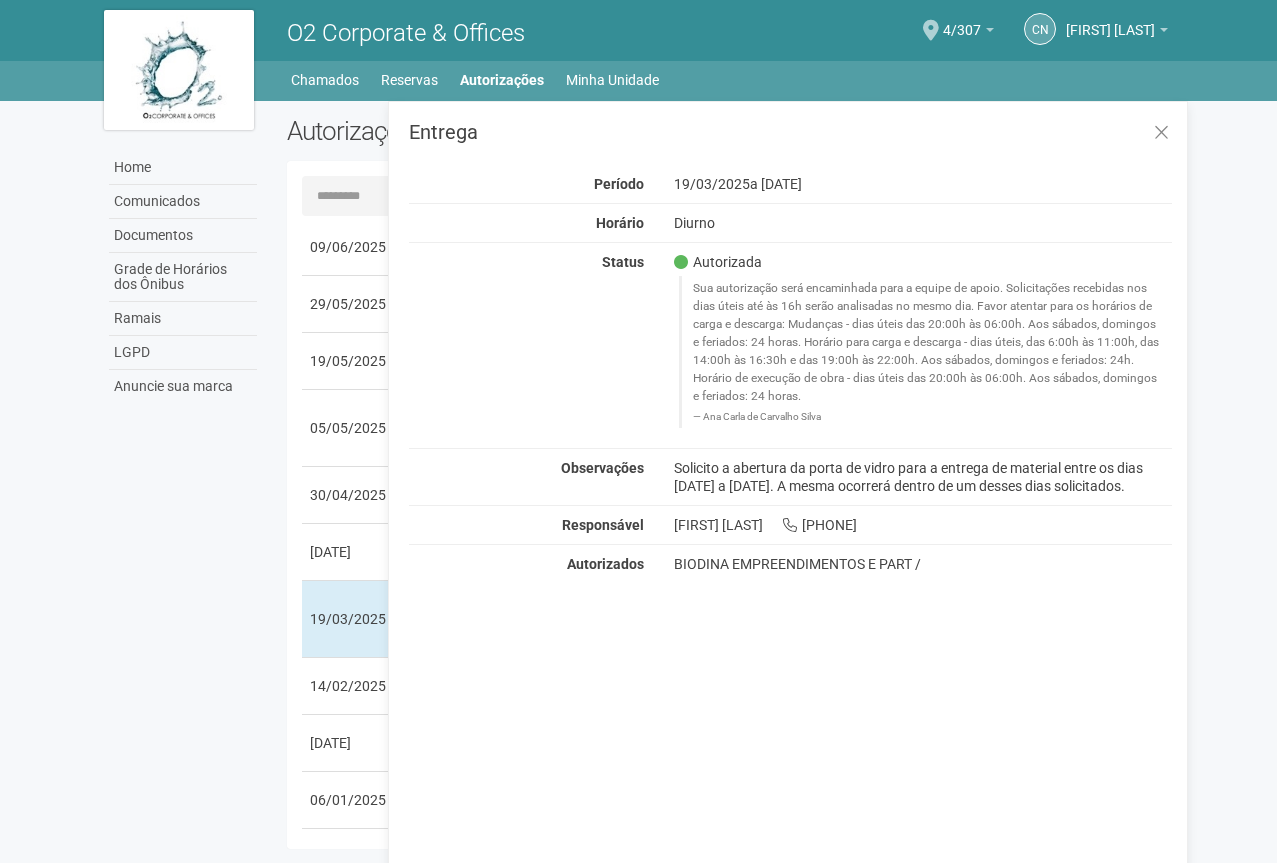 scroll, scrollTop: 0, scrollLeft: 0, axis: both 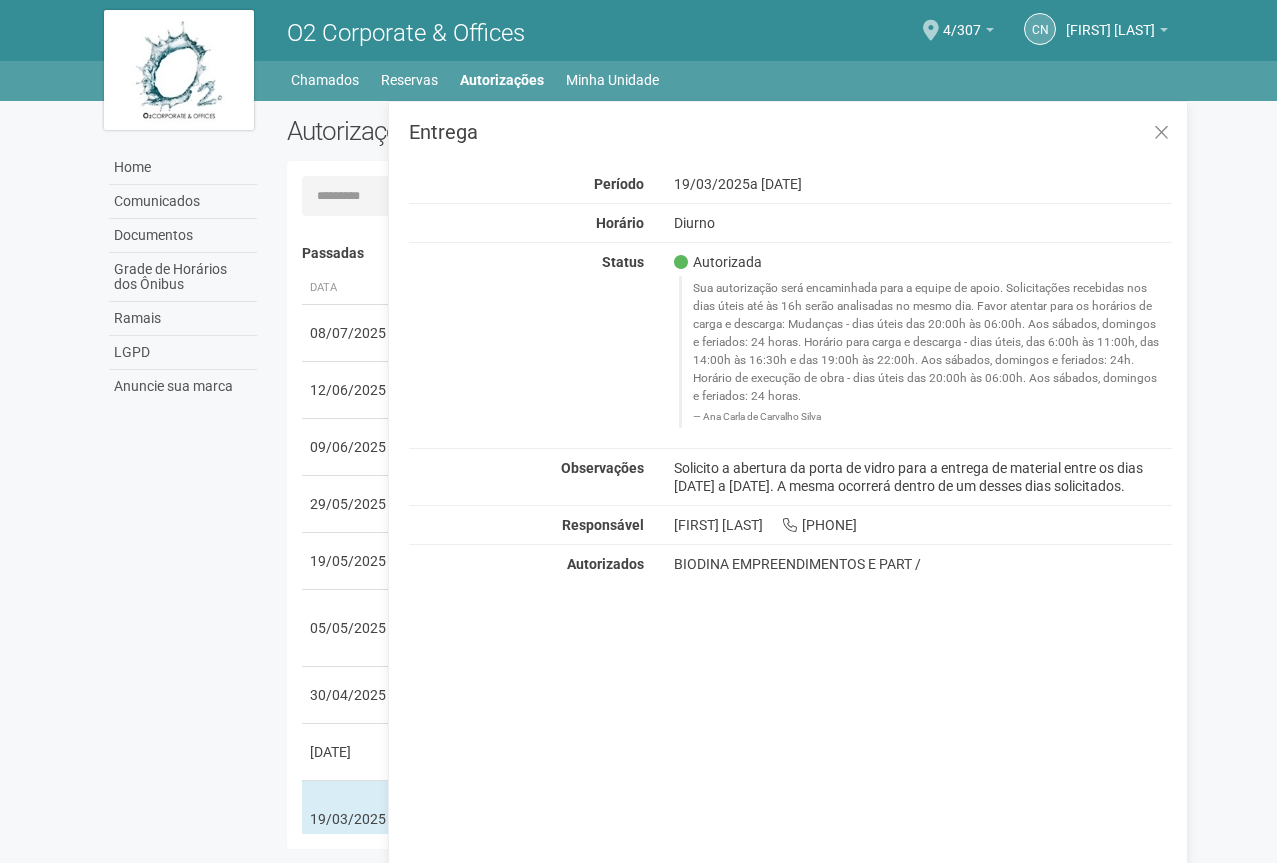 click on "Solicito a abertura da porta de vidro para a entrega de material entre os dias [DD]/[MM]/[YYYY] a [DD]/[MM]/[YYYY].
A mesma ocorrerá dentro de um desses dias solicitados." at bounding box center (923, 477) 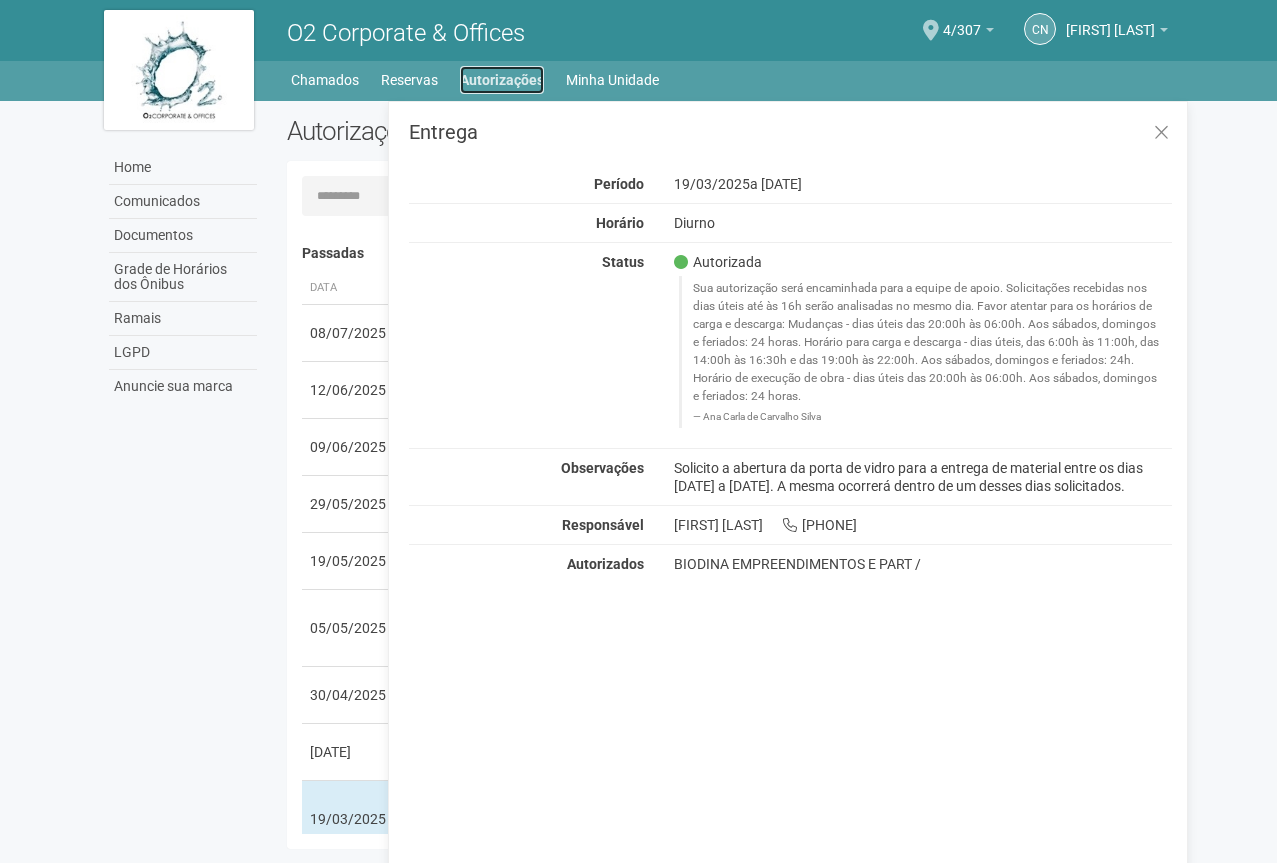 click on "Autorizações" at bounding box center [502, 80] 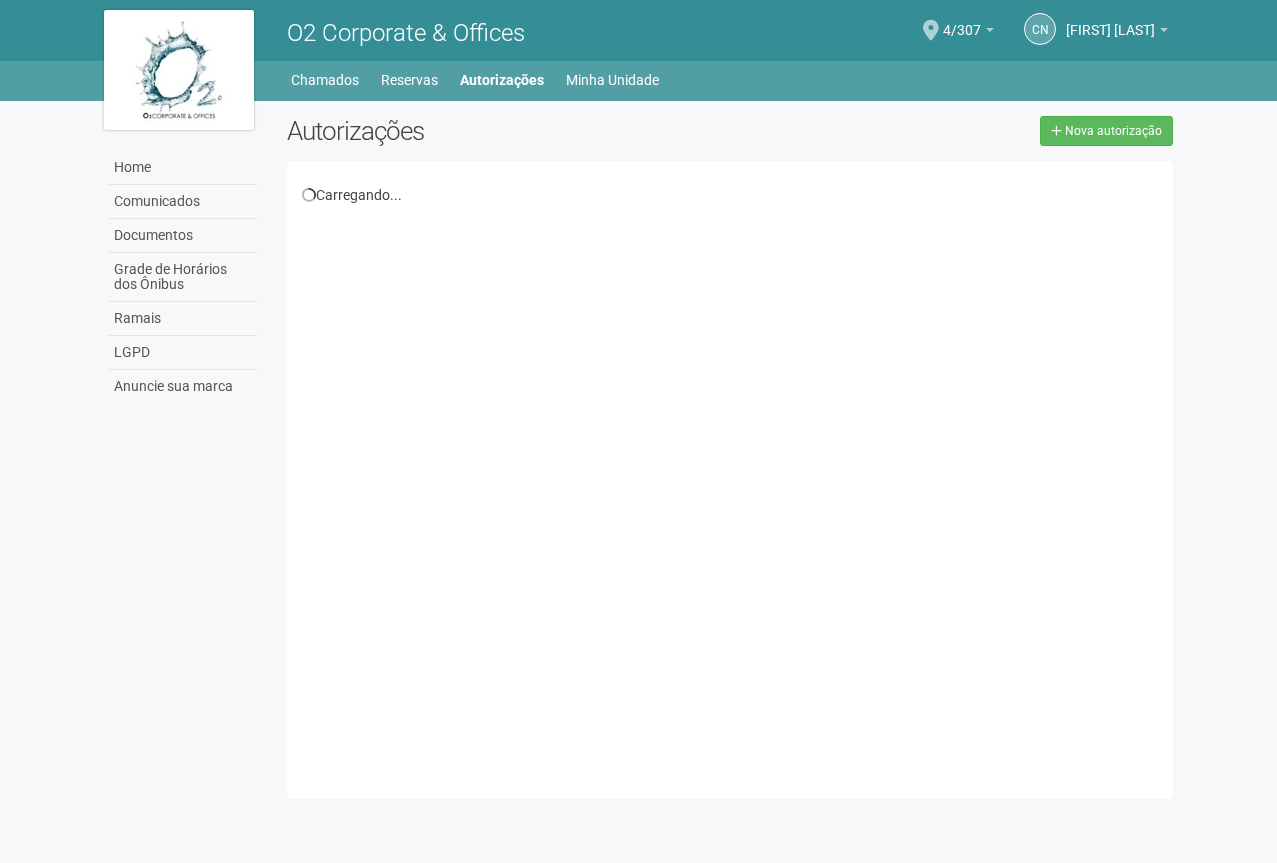 scroll, scrollTop: 0, scrollLeft: 0, axis: both 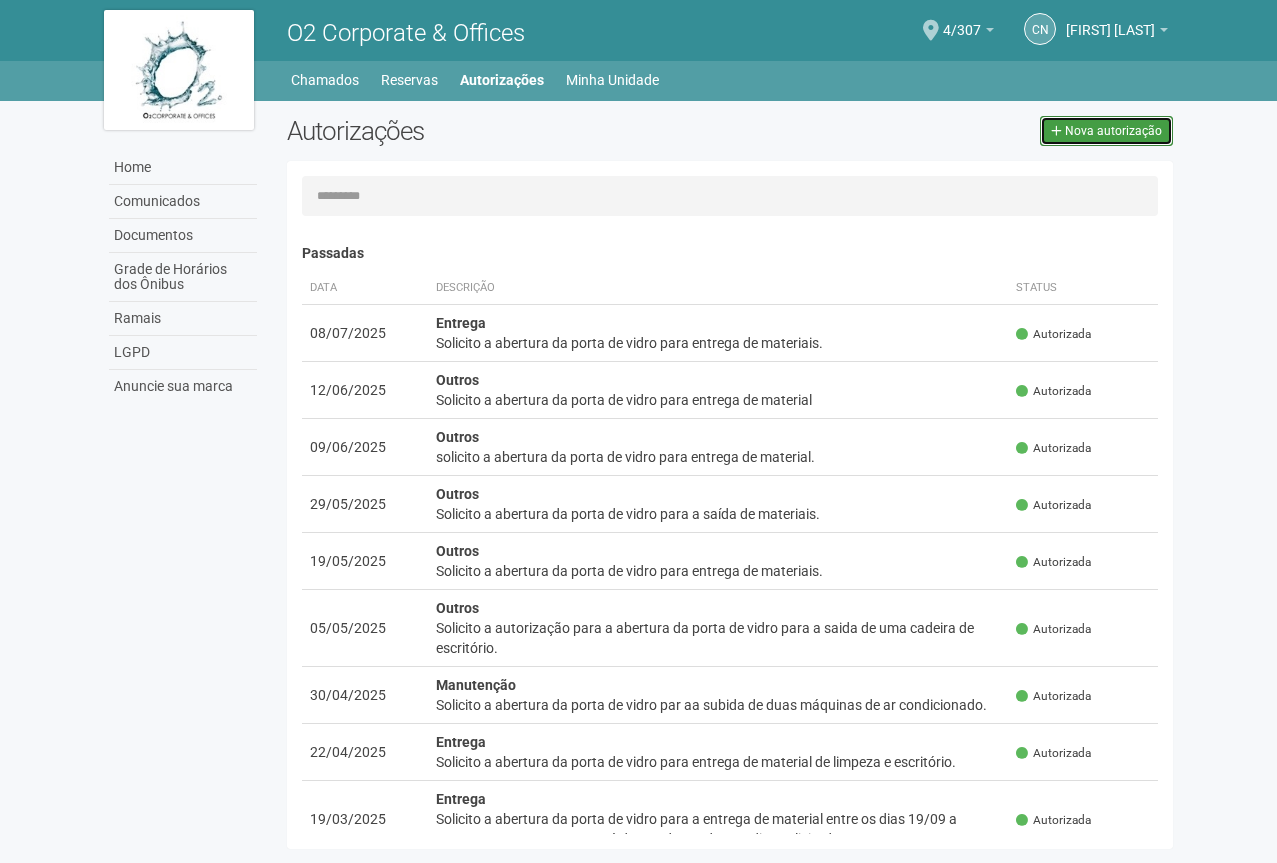 click on "Nova autorização" at bounding box center (1106, 131) 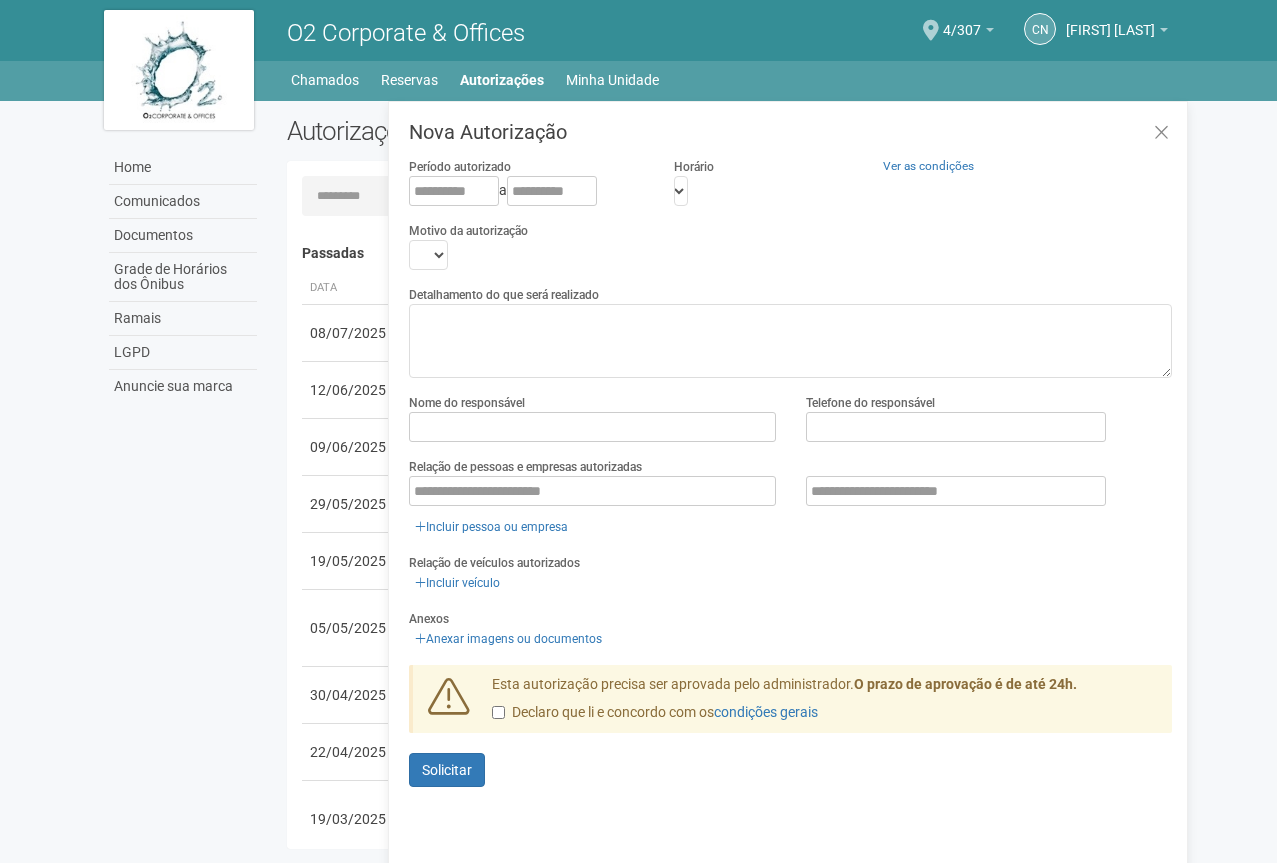 scroll, scrollTop: 31, scrollLeft: 0, axis: vertical 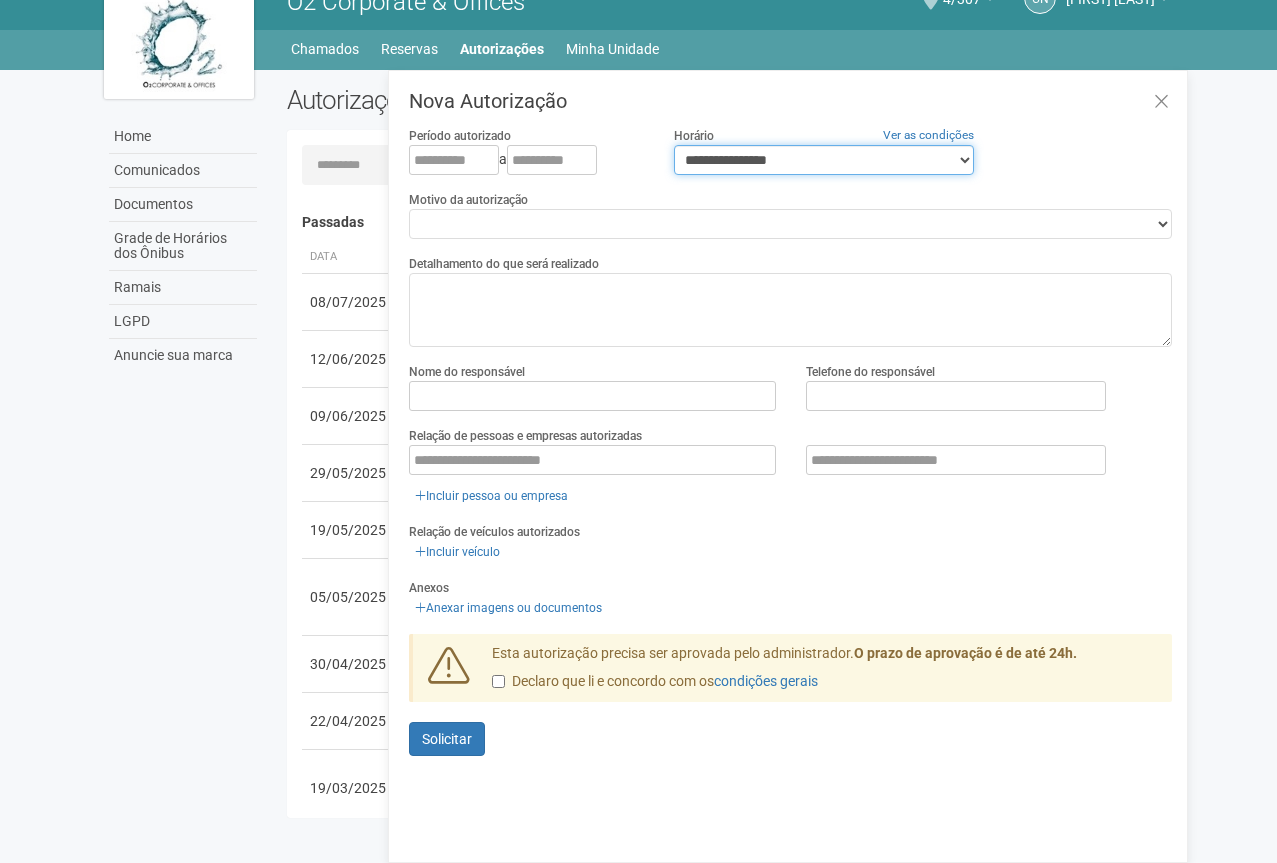 click on "**********" at bounding box center [824, 160] 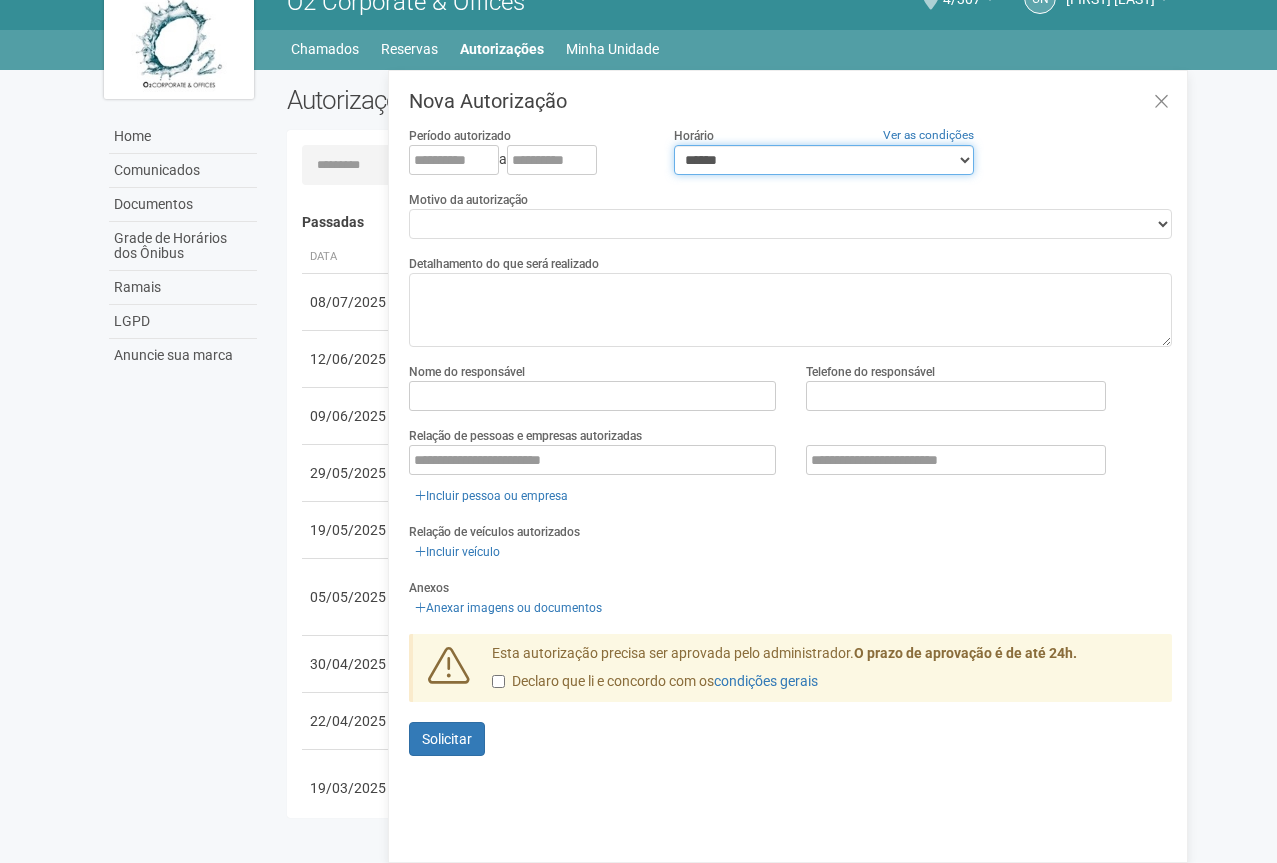 click on "**********" at bounding box center [824, 160] 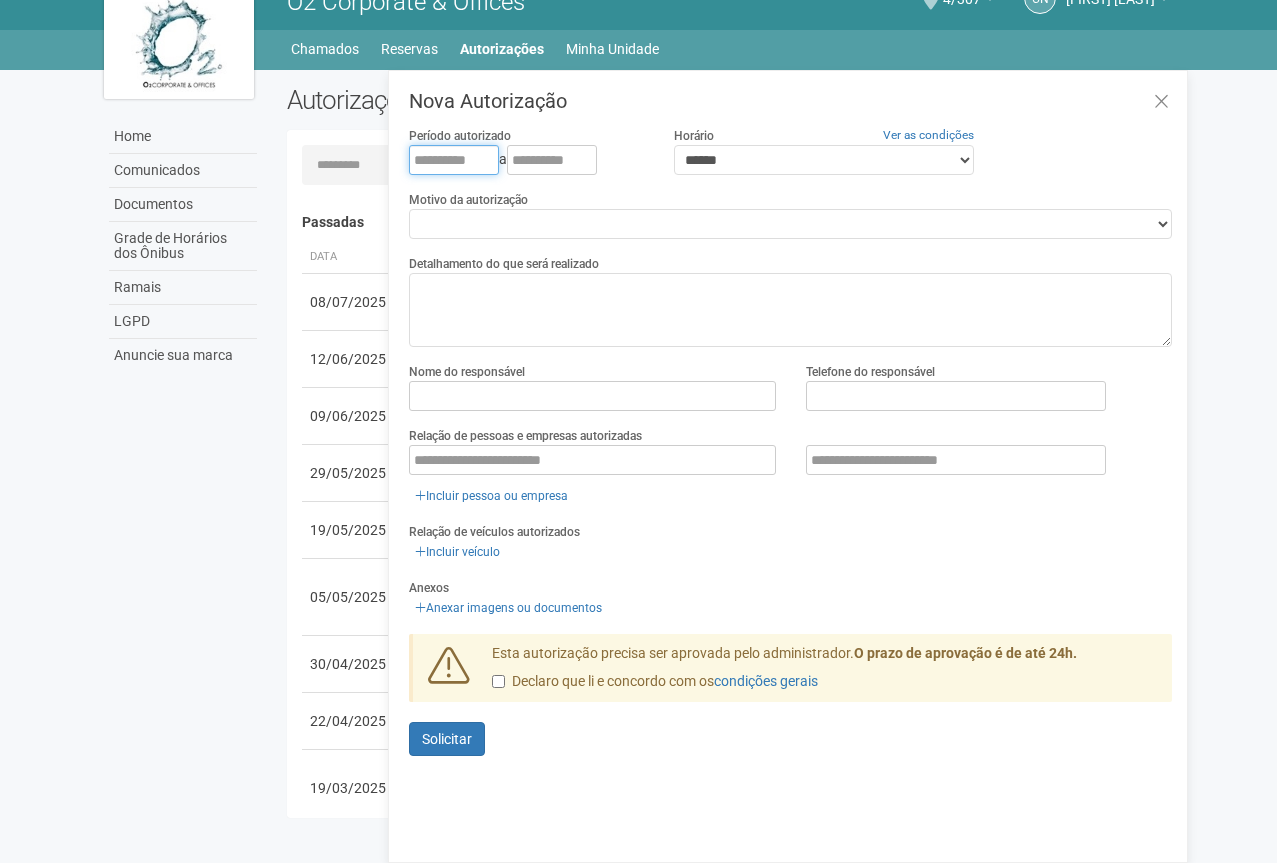 click at bounding box center (454, 160) 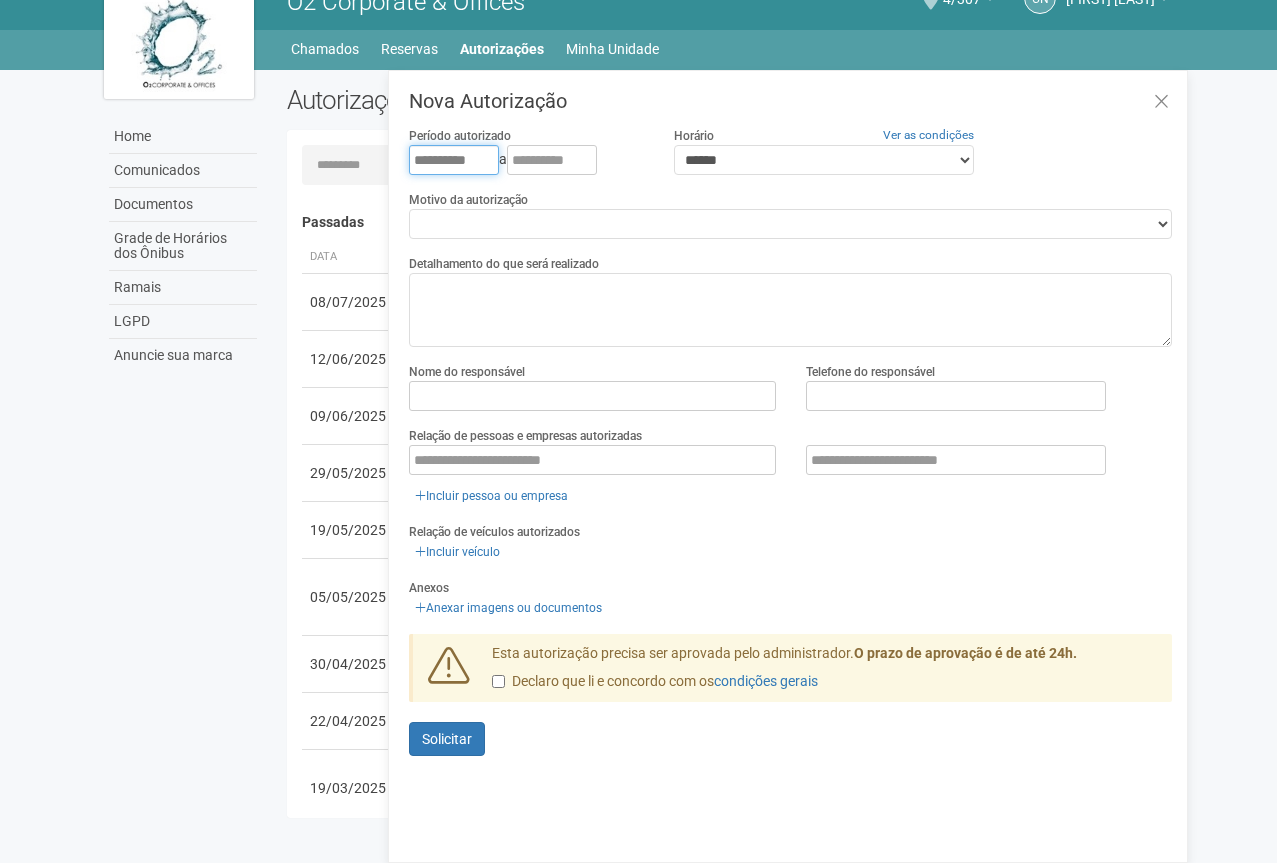 type on "**********" 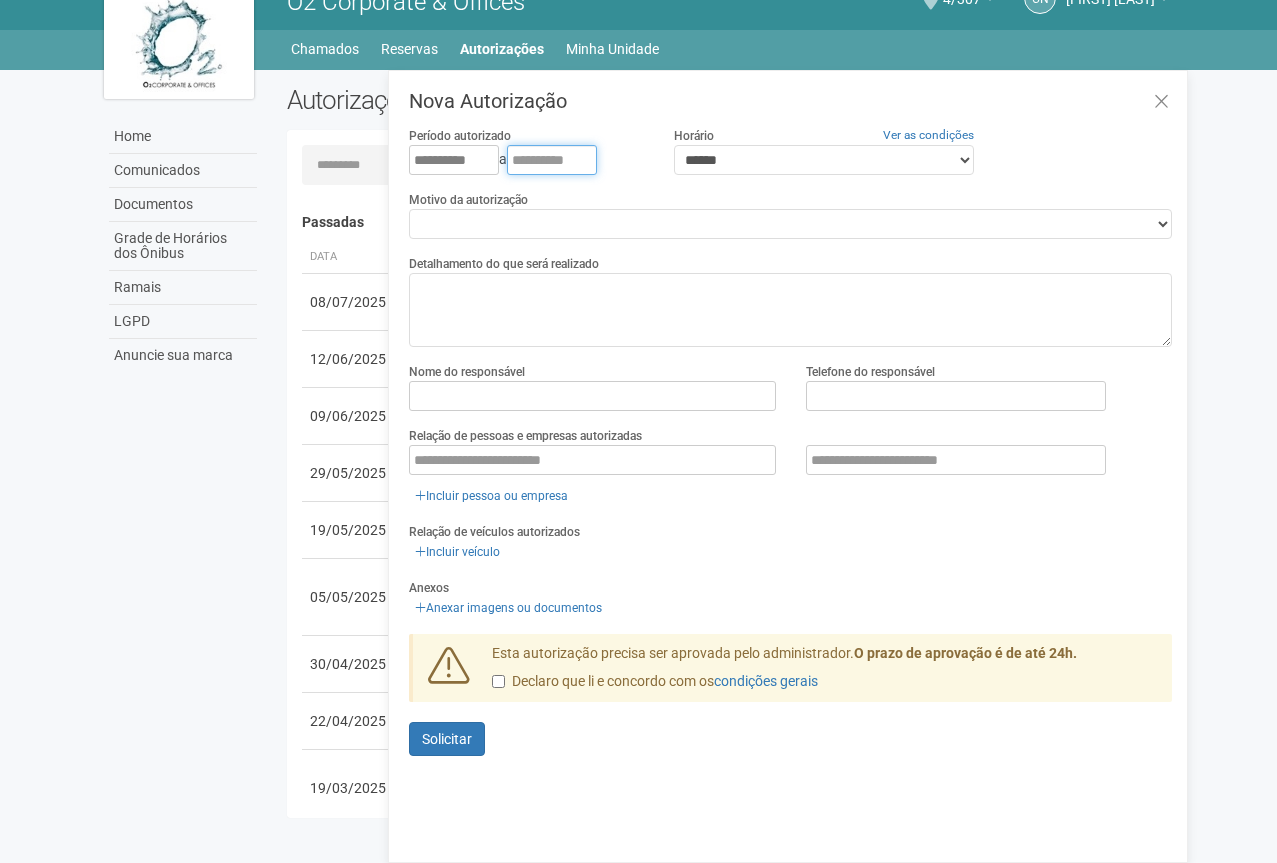 click at bounding box center (552, 160) 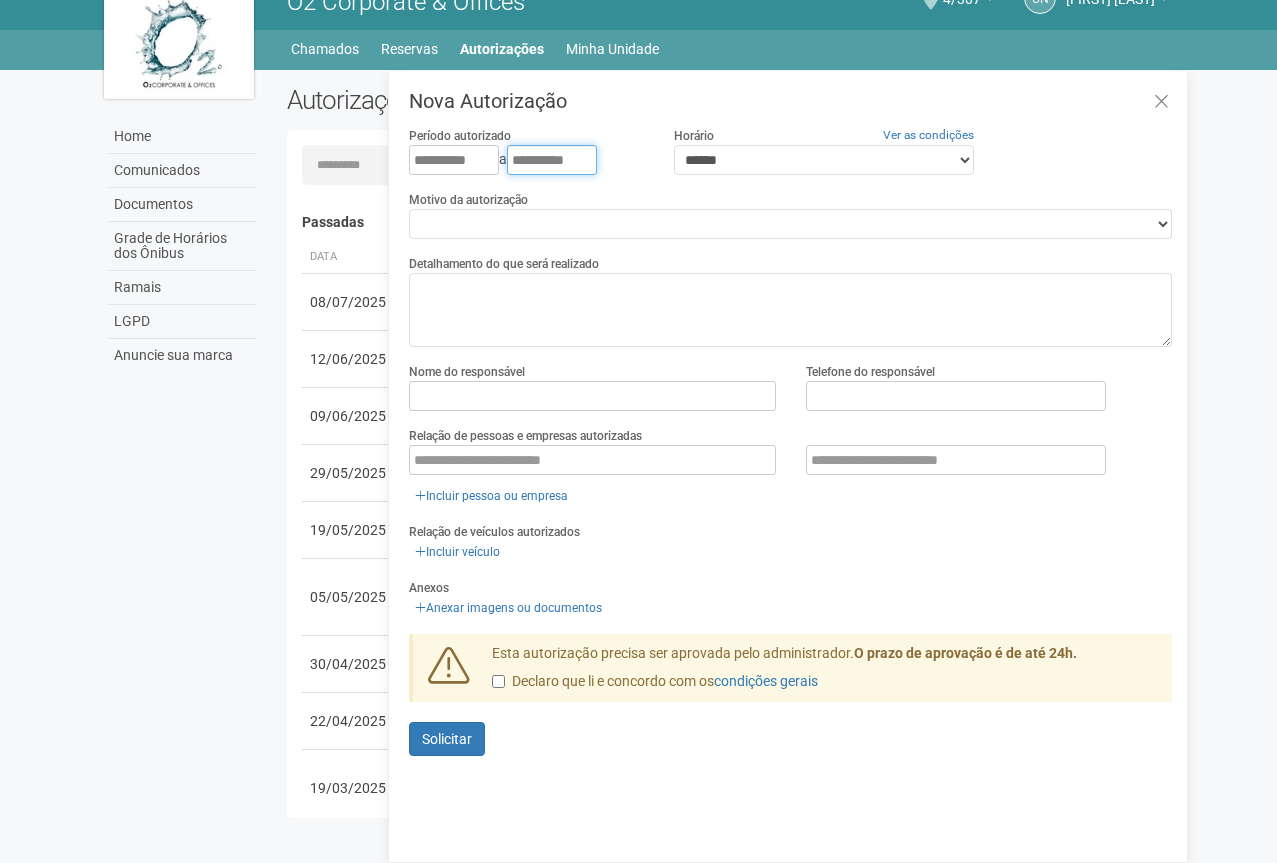 type on "**********" 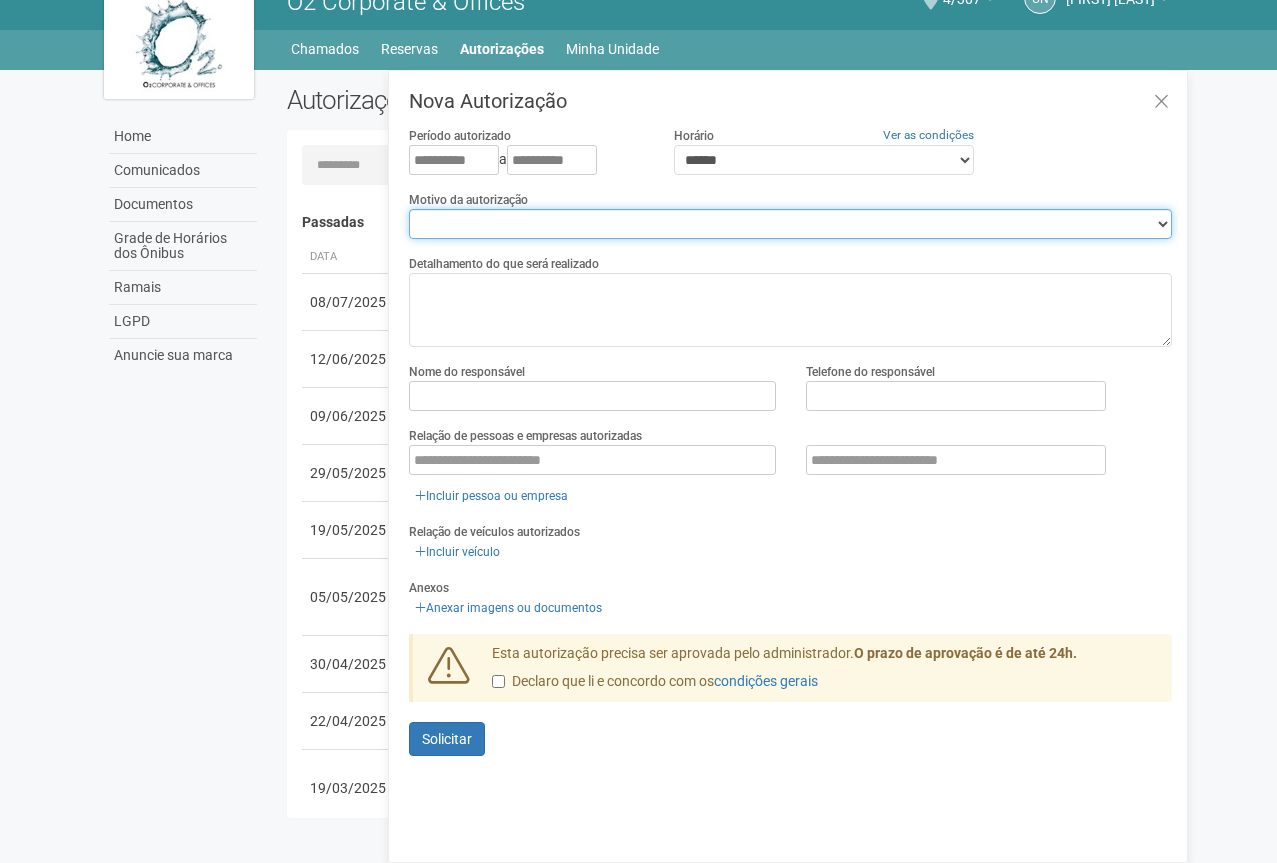 click on "**********" at bounding box center [790, 224] 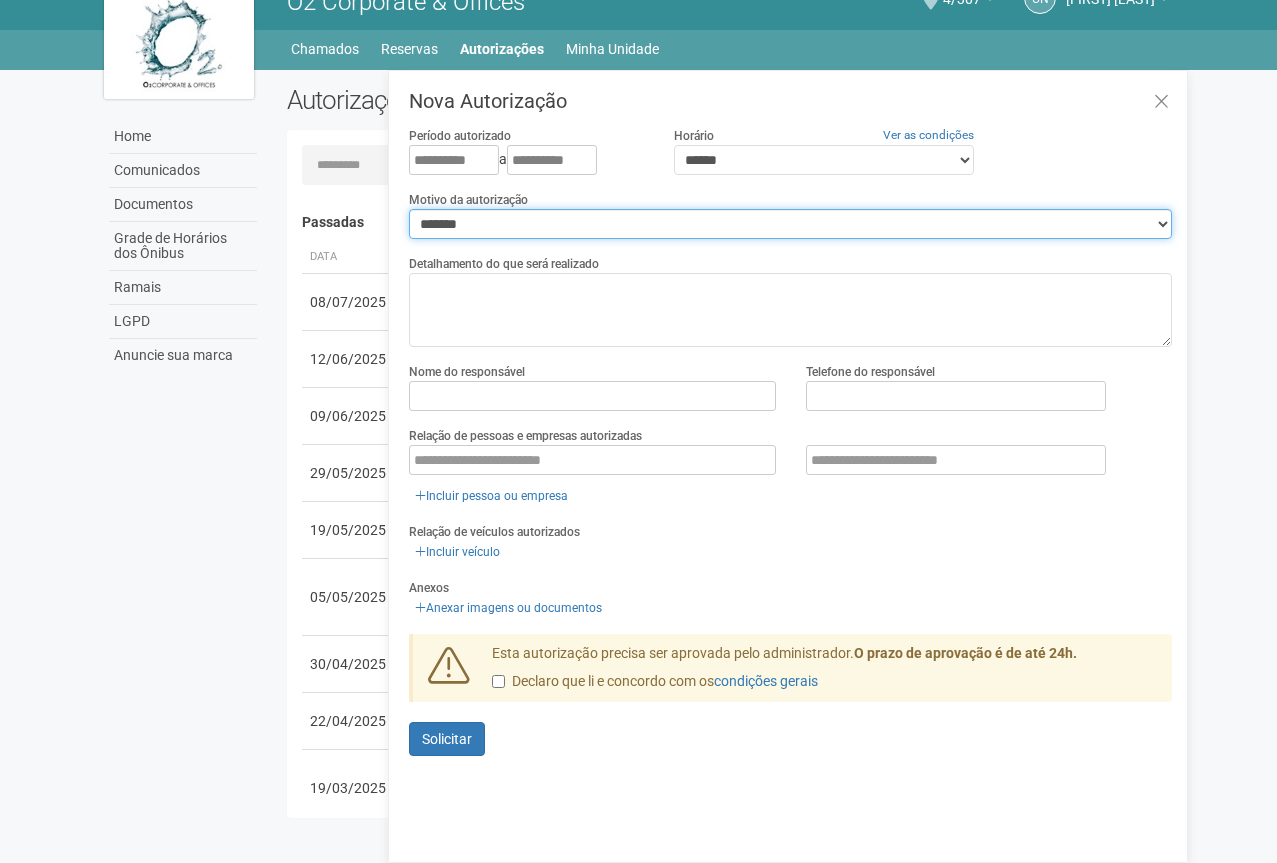 click on "**********" at bounding box center [790, 224] 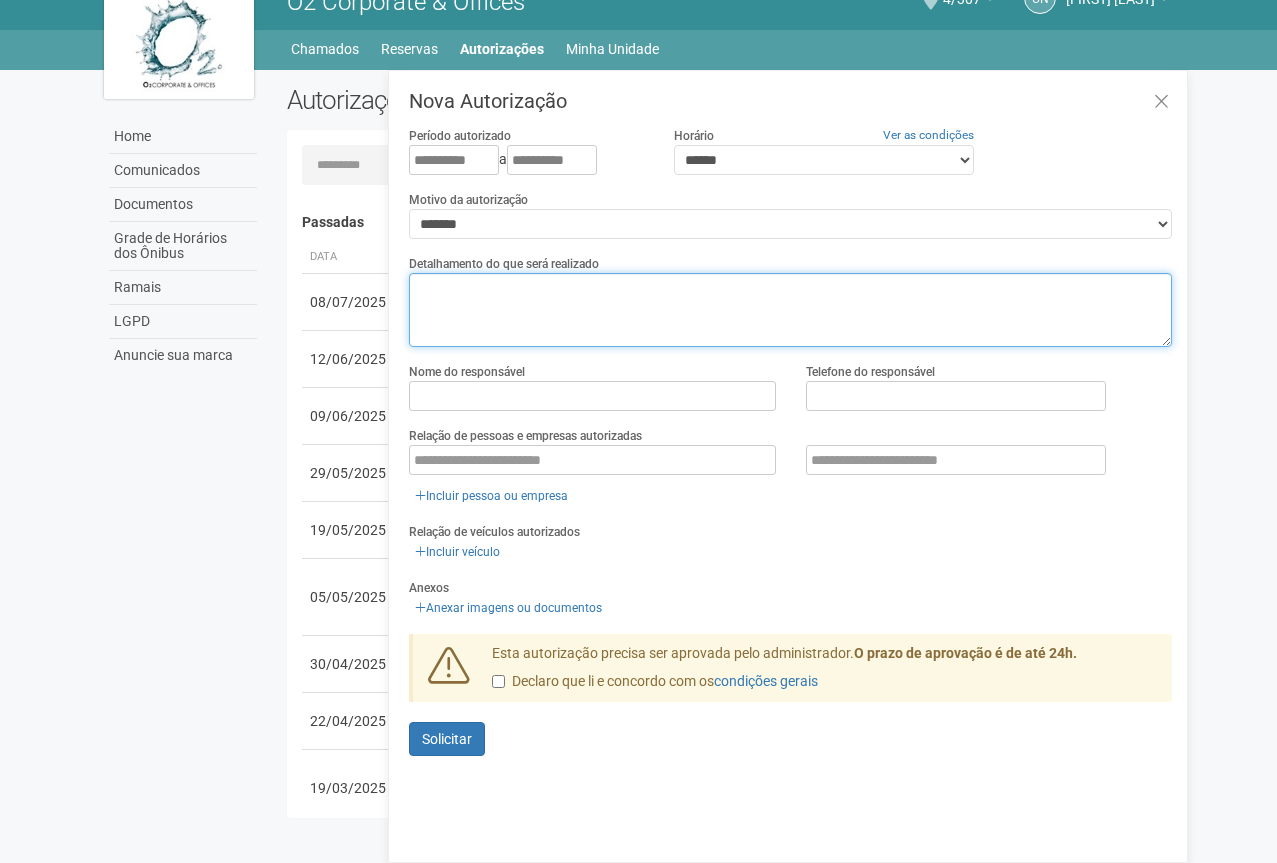 click at bounding box center [790, 310] 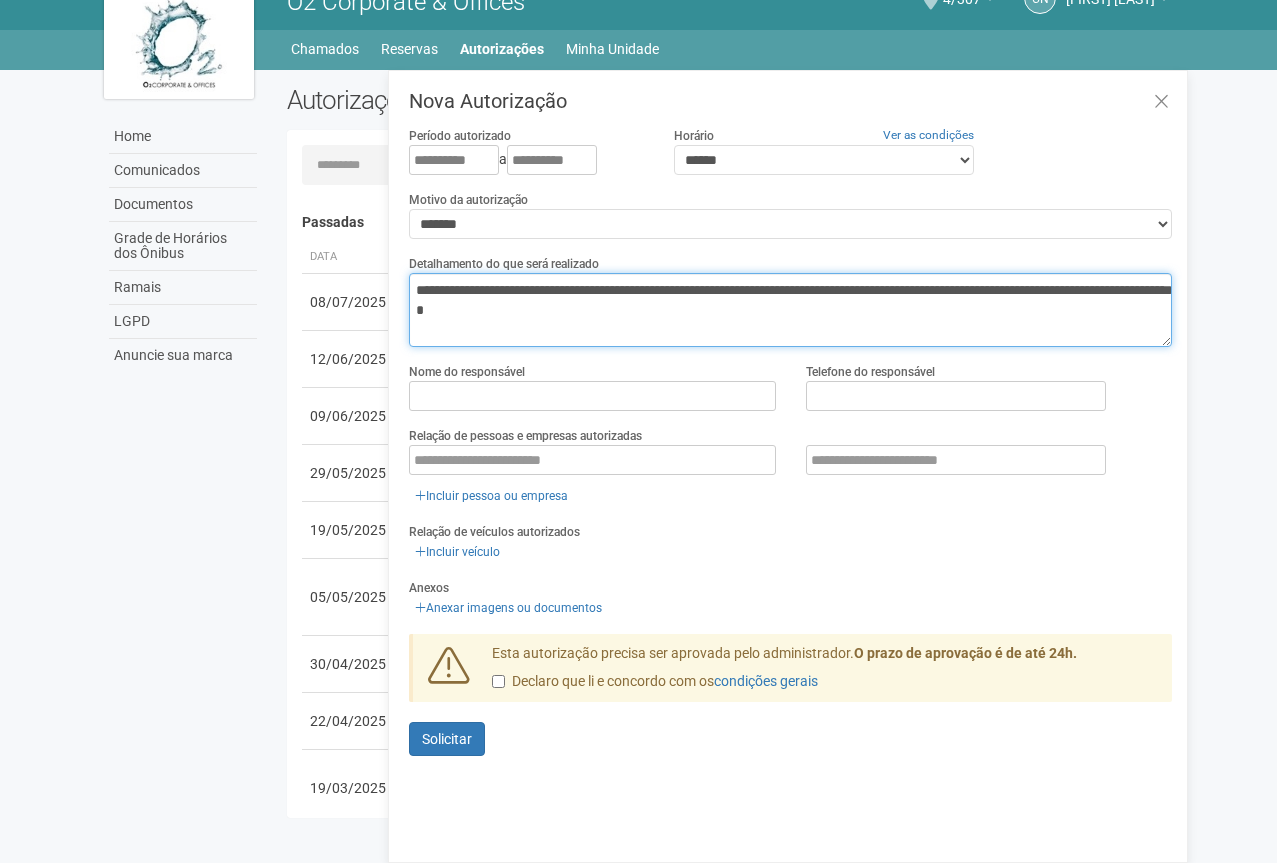 drag, startPoint x: 907, startPoint y: 283, endPoint x: 894, endPoint y: 283, distance: 13 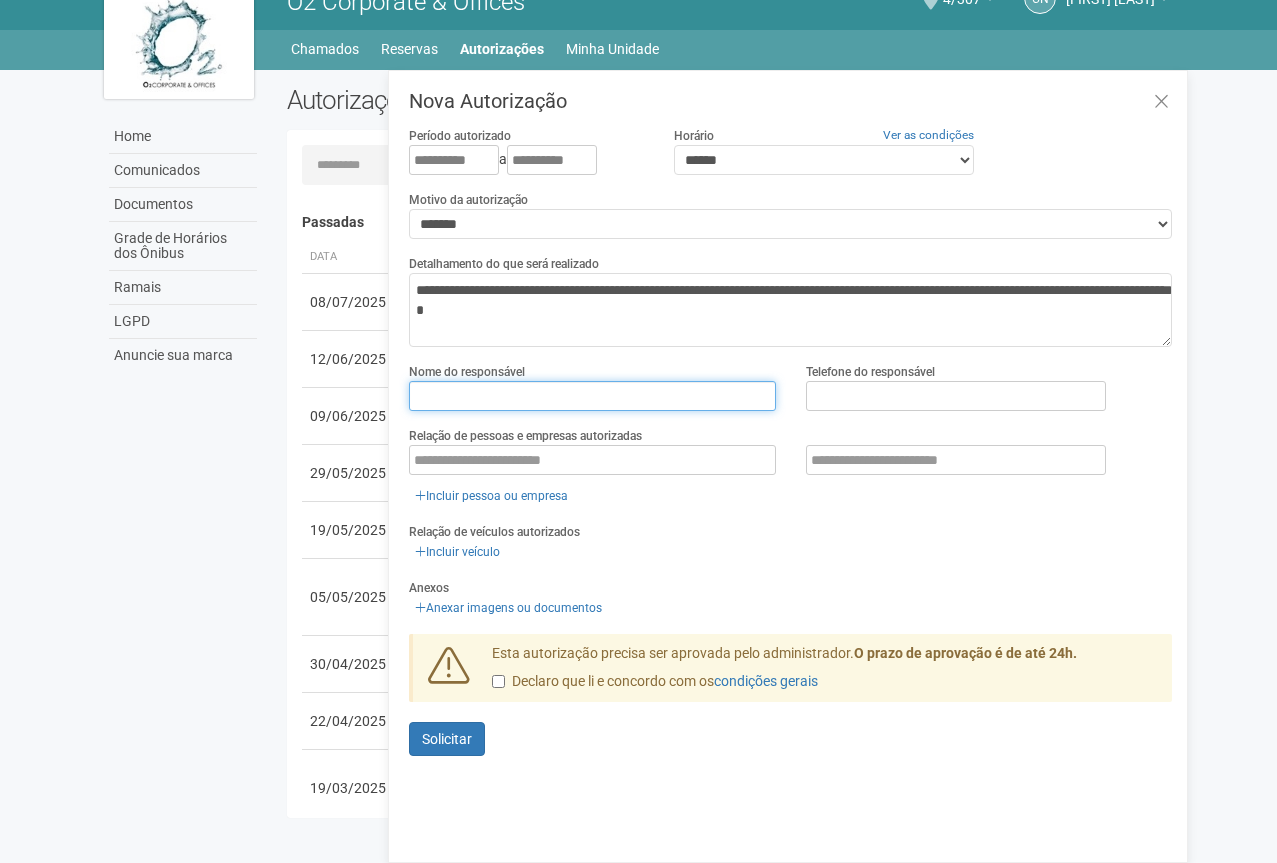 click at bounding box center (592, 396) 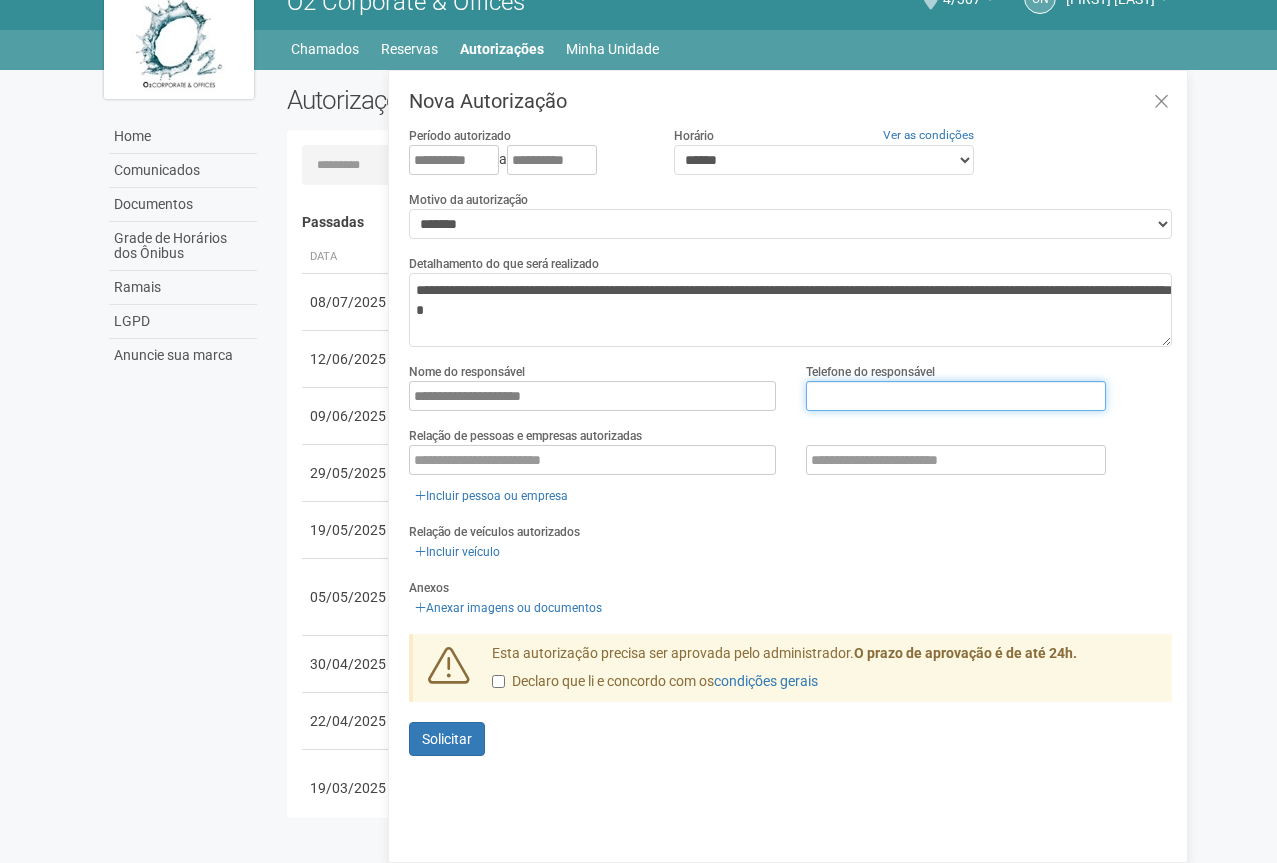 click at bounding box center (956, 396) 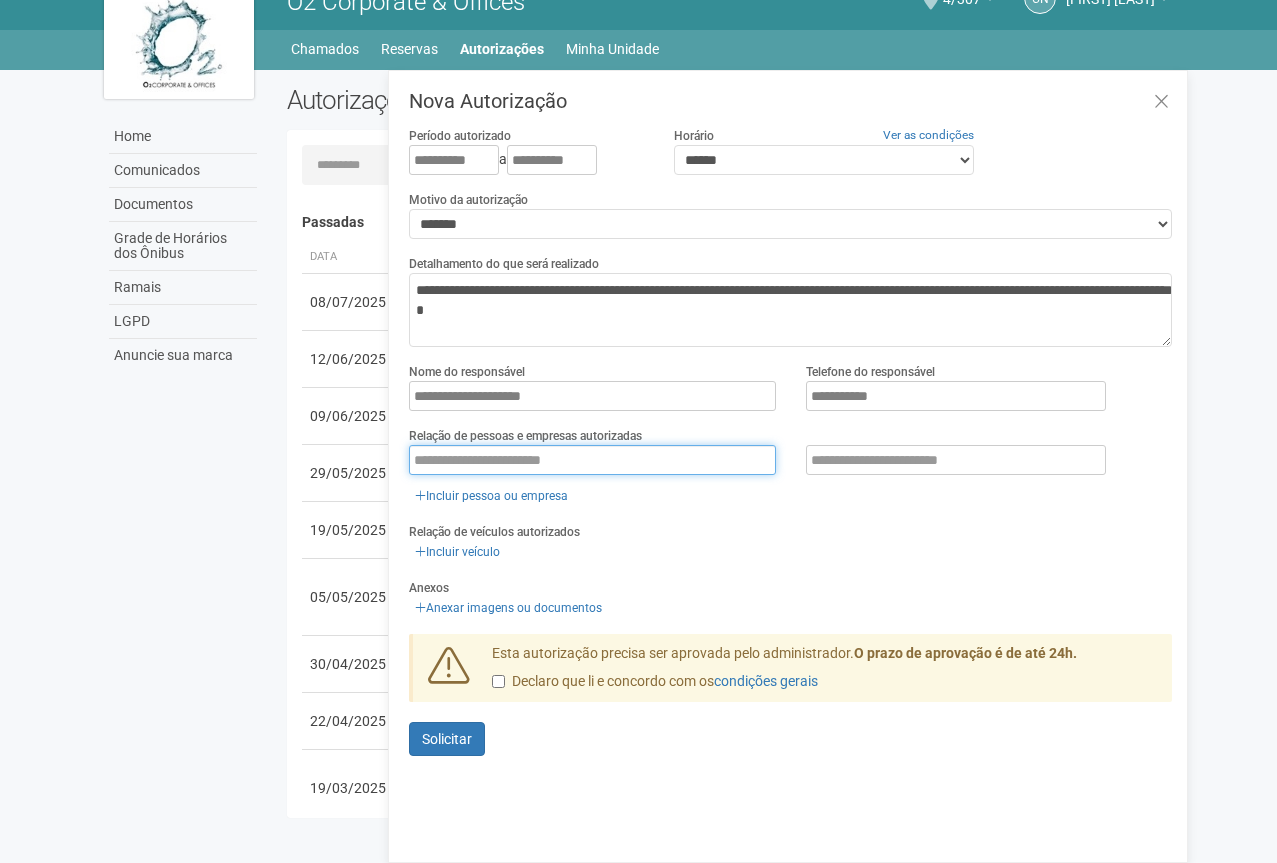 click at bounding box center (592, 460) 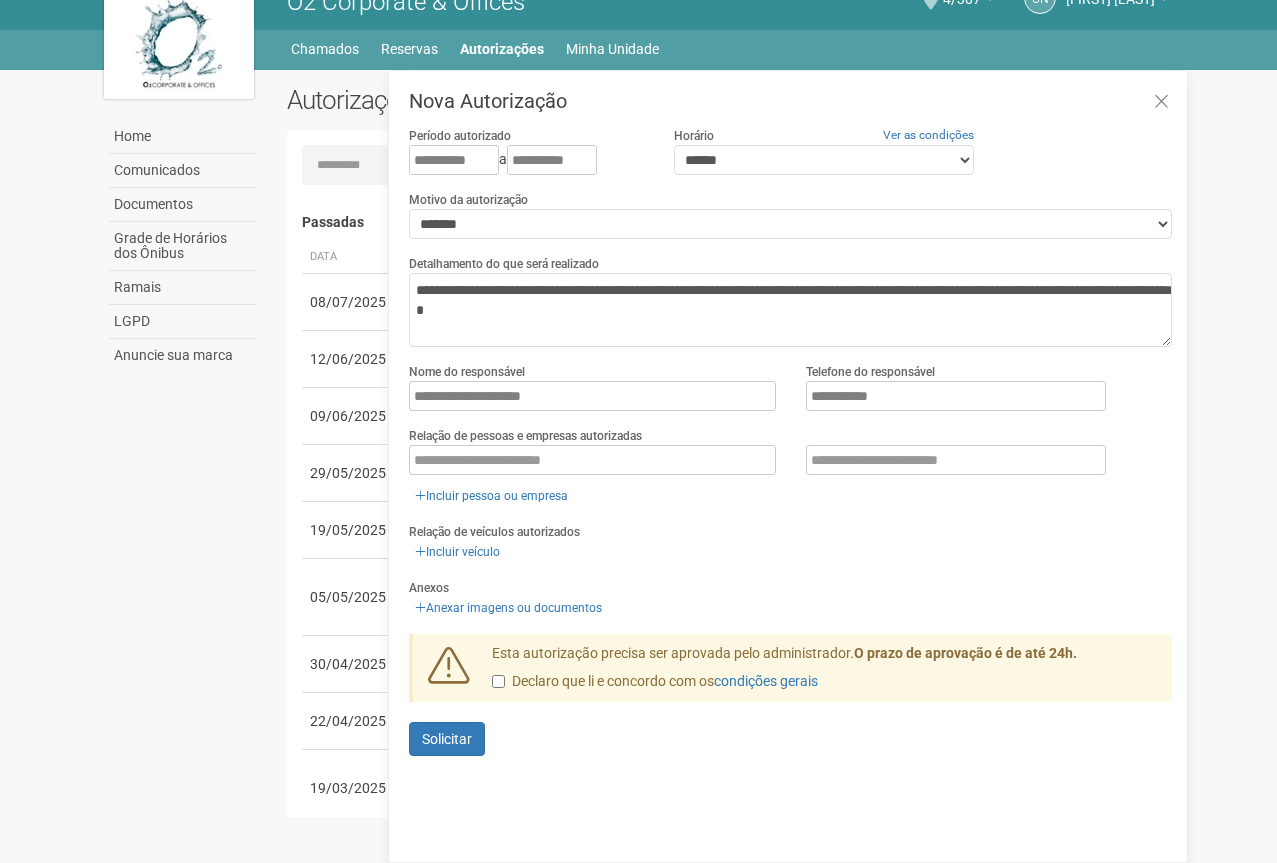 click on "**********" at bounding box center [790, 440] 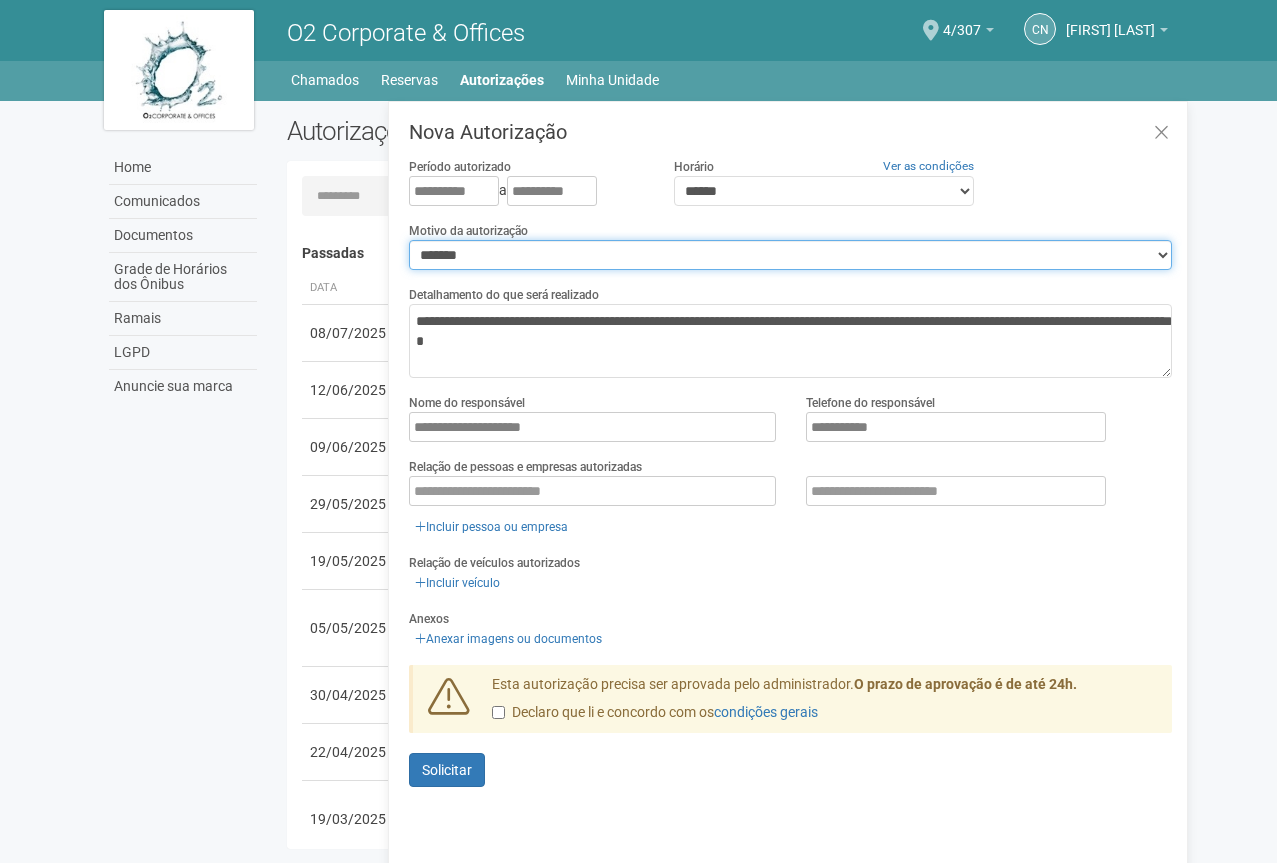 click on "**********" at bounding box center [790, 255] 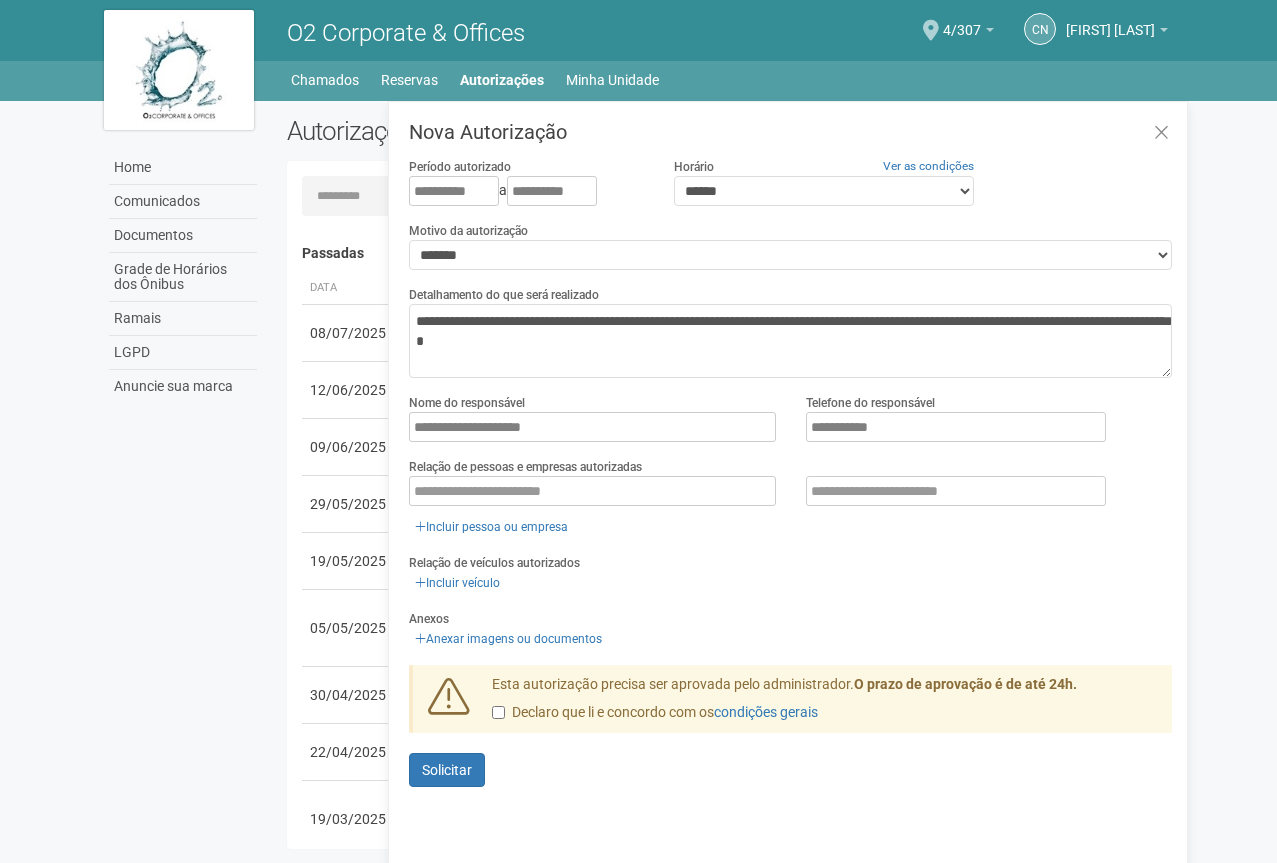 click on "Incluir veículo" at bounding box center (790, 583) 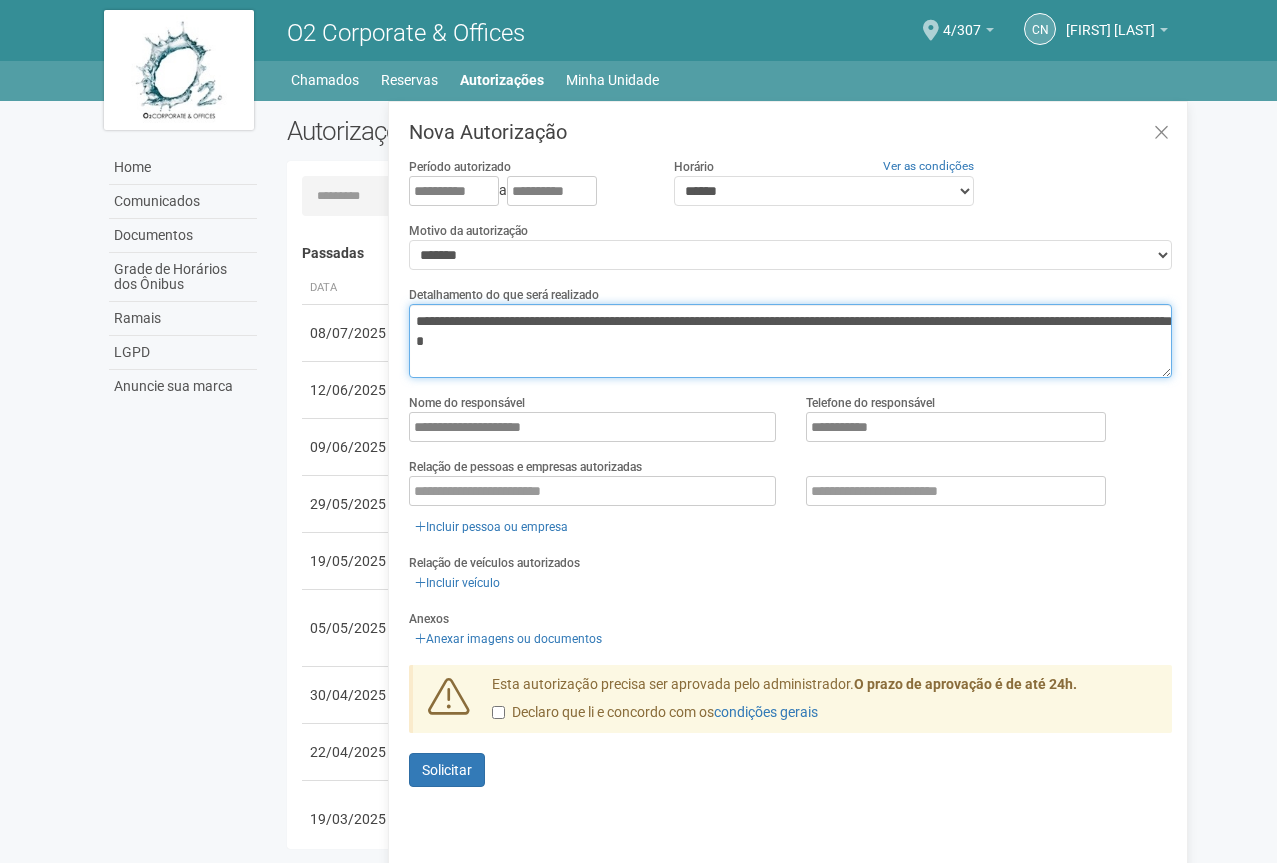 click on "**********" at bounding box center (790, 341) 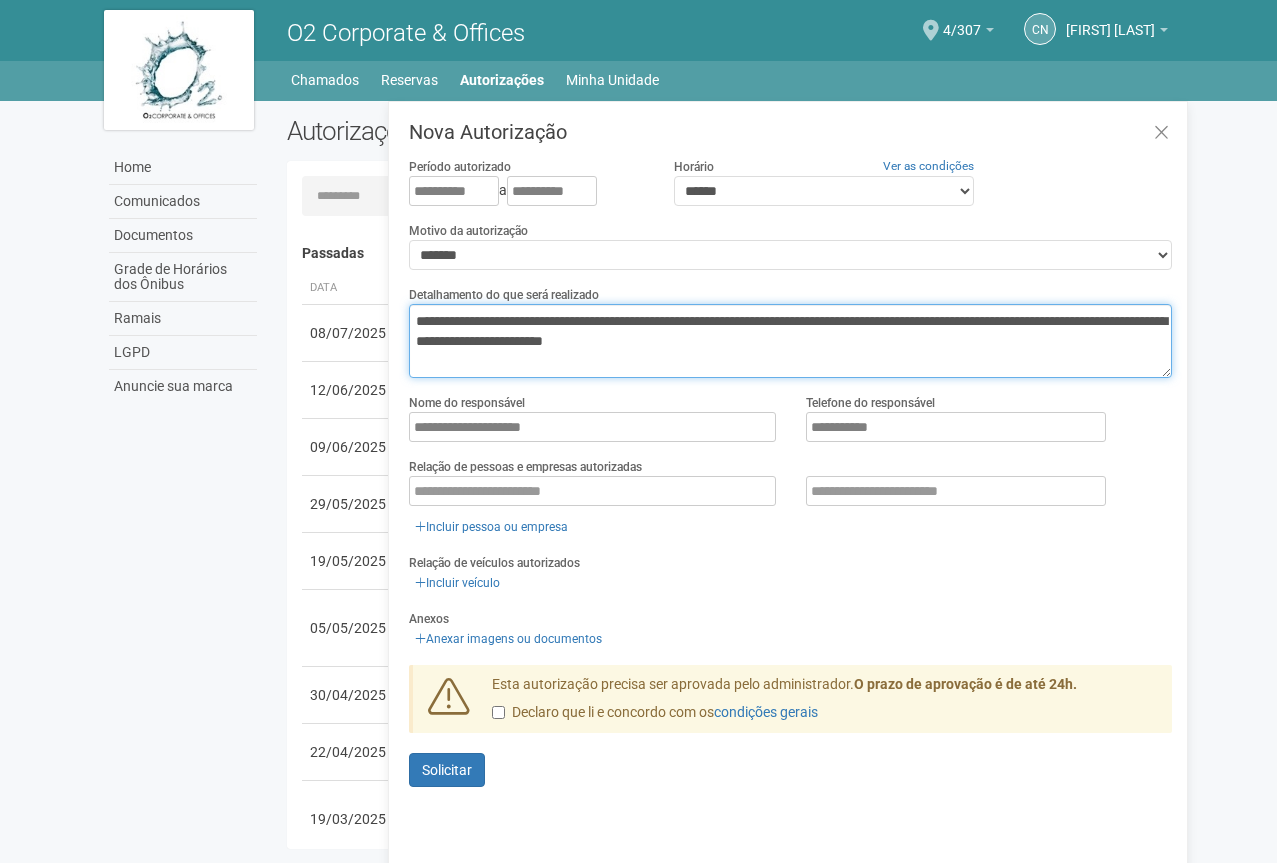 click on "**********" at bounding box center (790, 341) 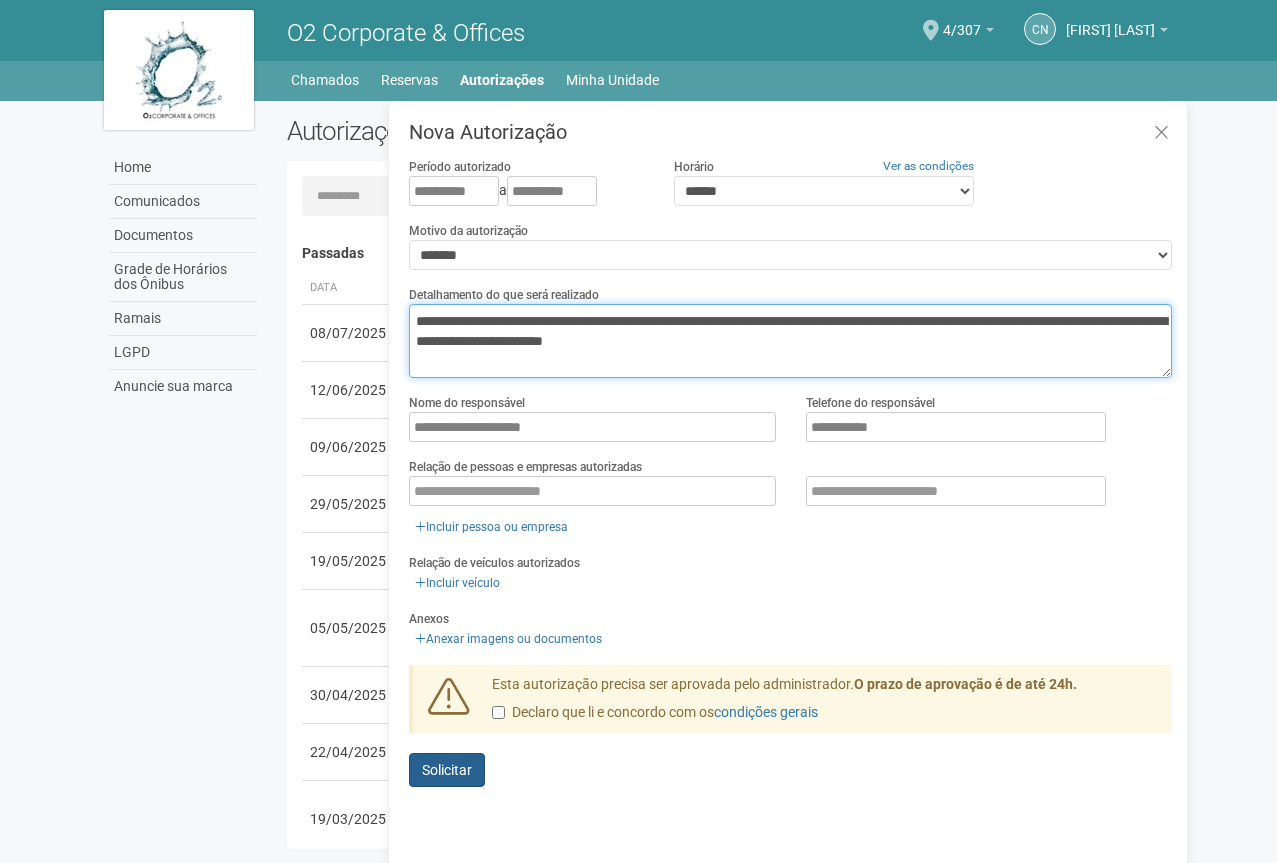 type on "**********" 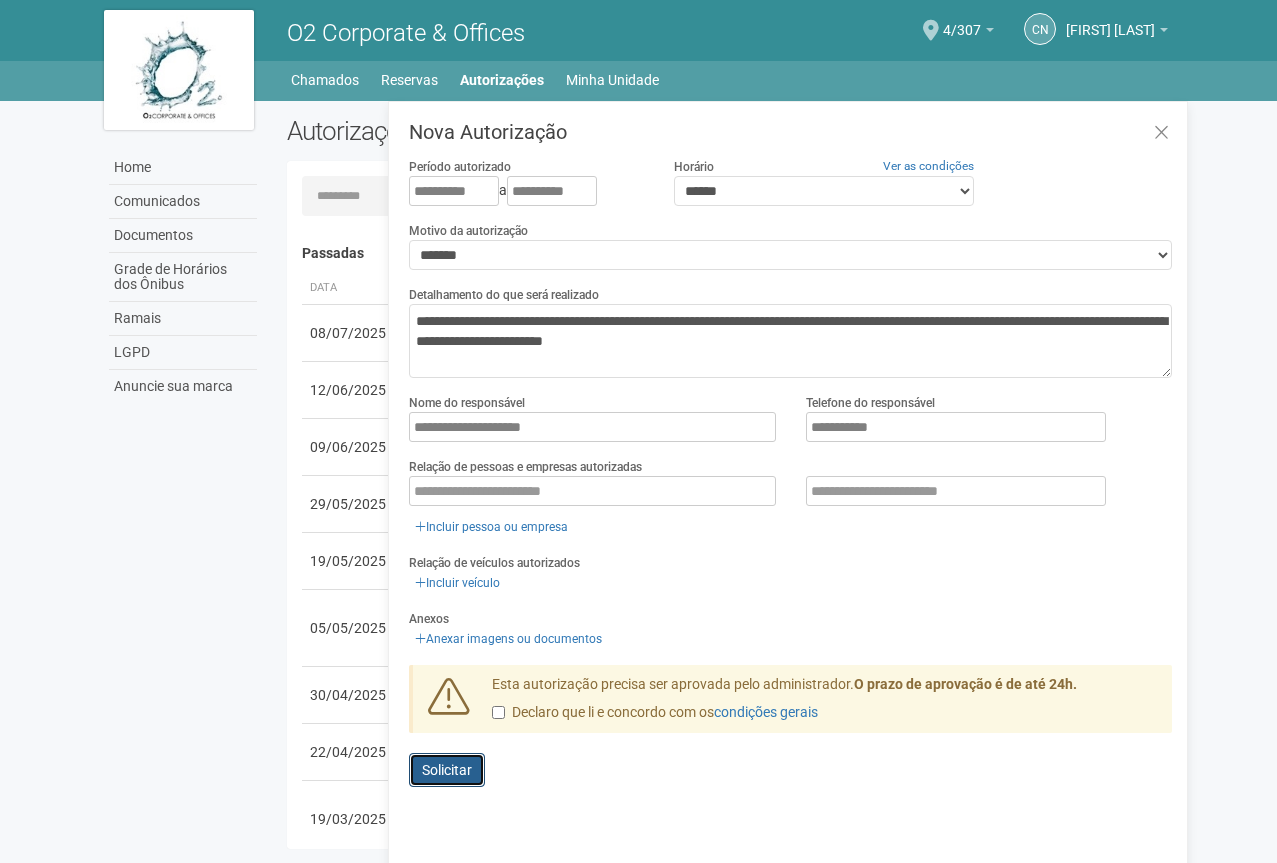 click on "Solicitar" at bounding box center (447, 770) 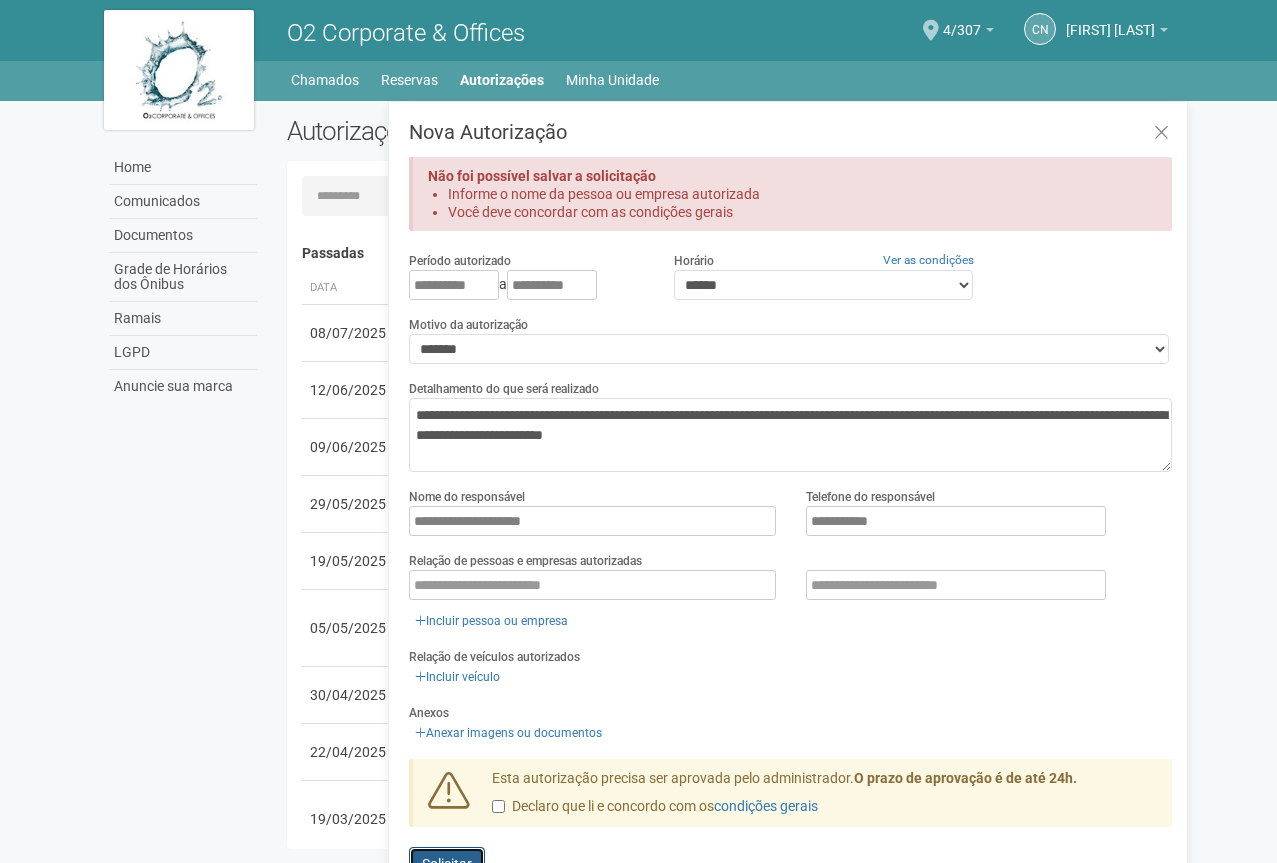 scroll, scrollTop: 14, scrollLeft: 0, axis: vertical 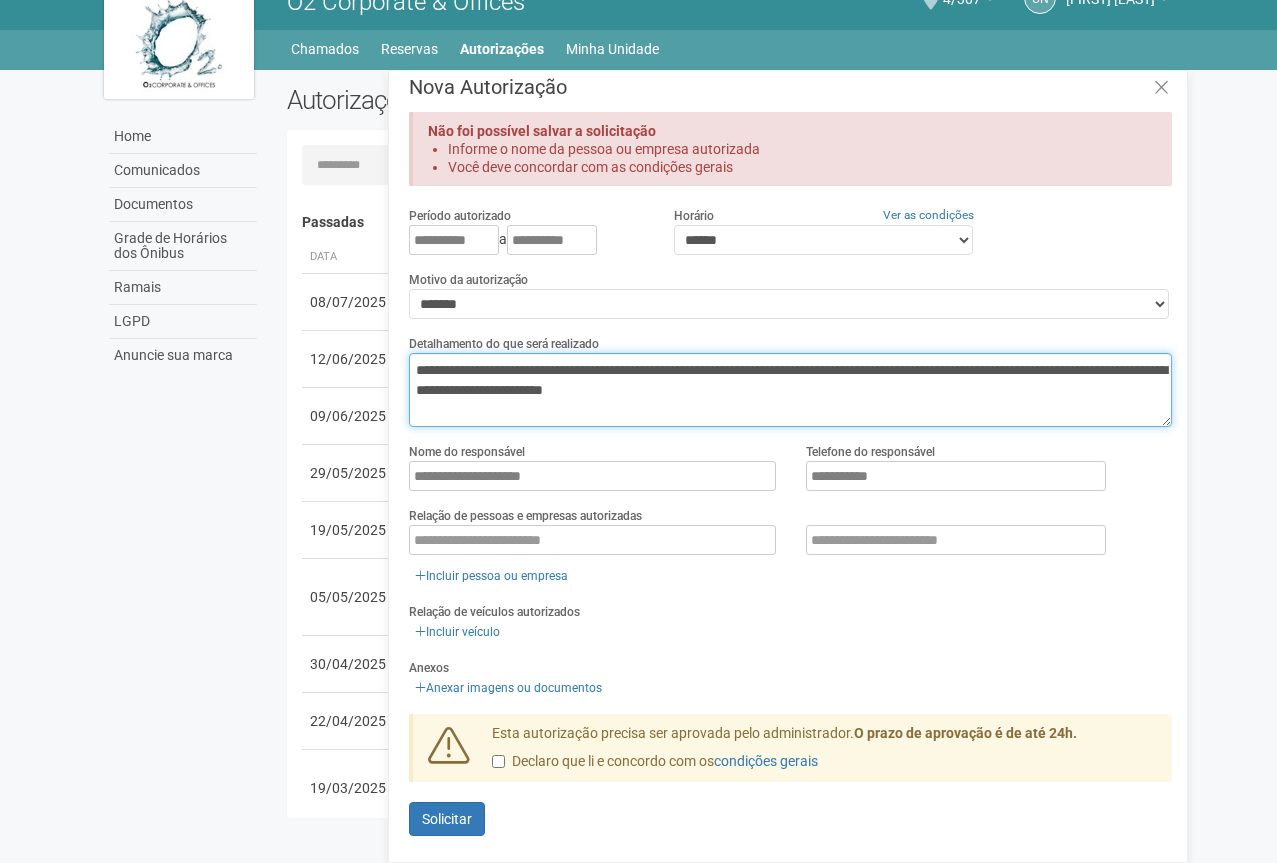 click on "**********" at bounding box center [790, 390] 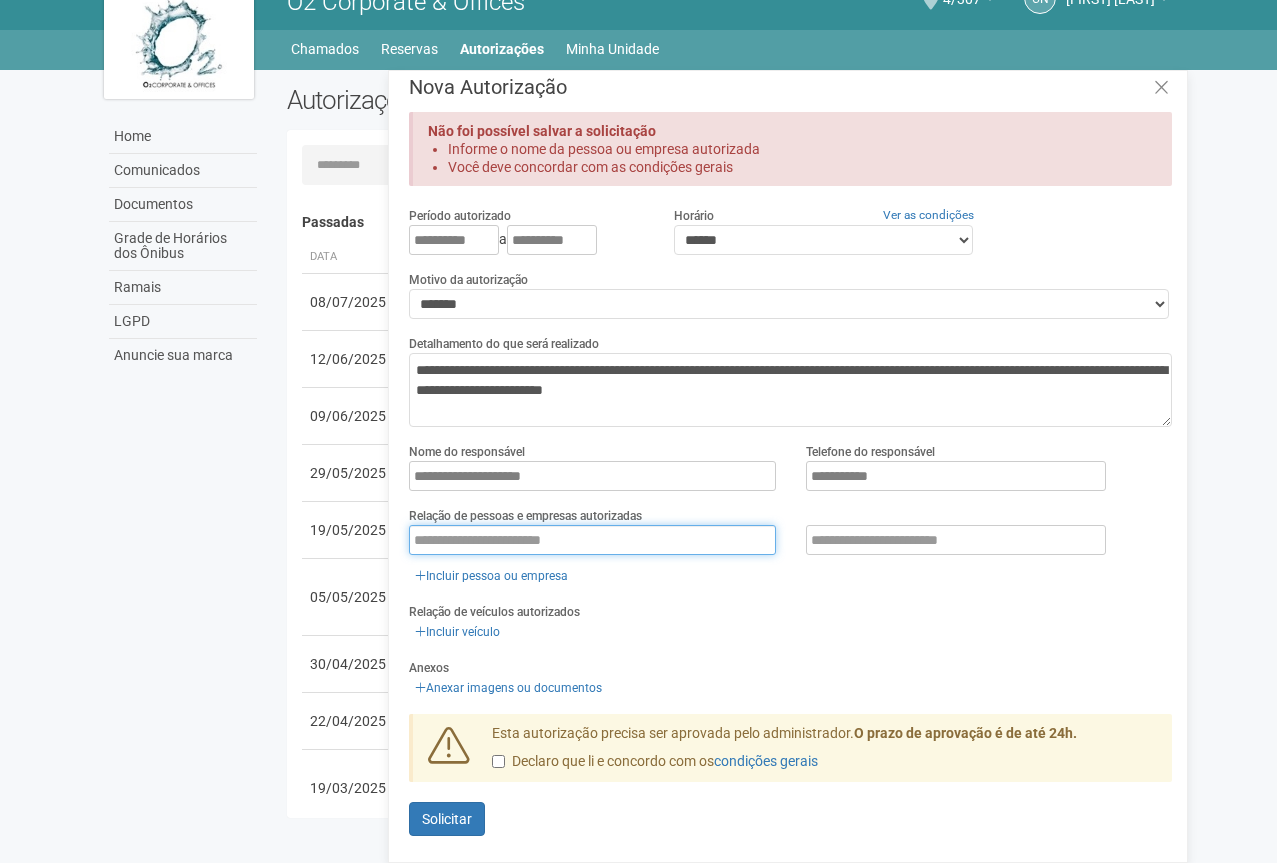 click at bounding box center [592, 540] 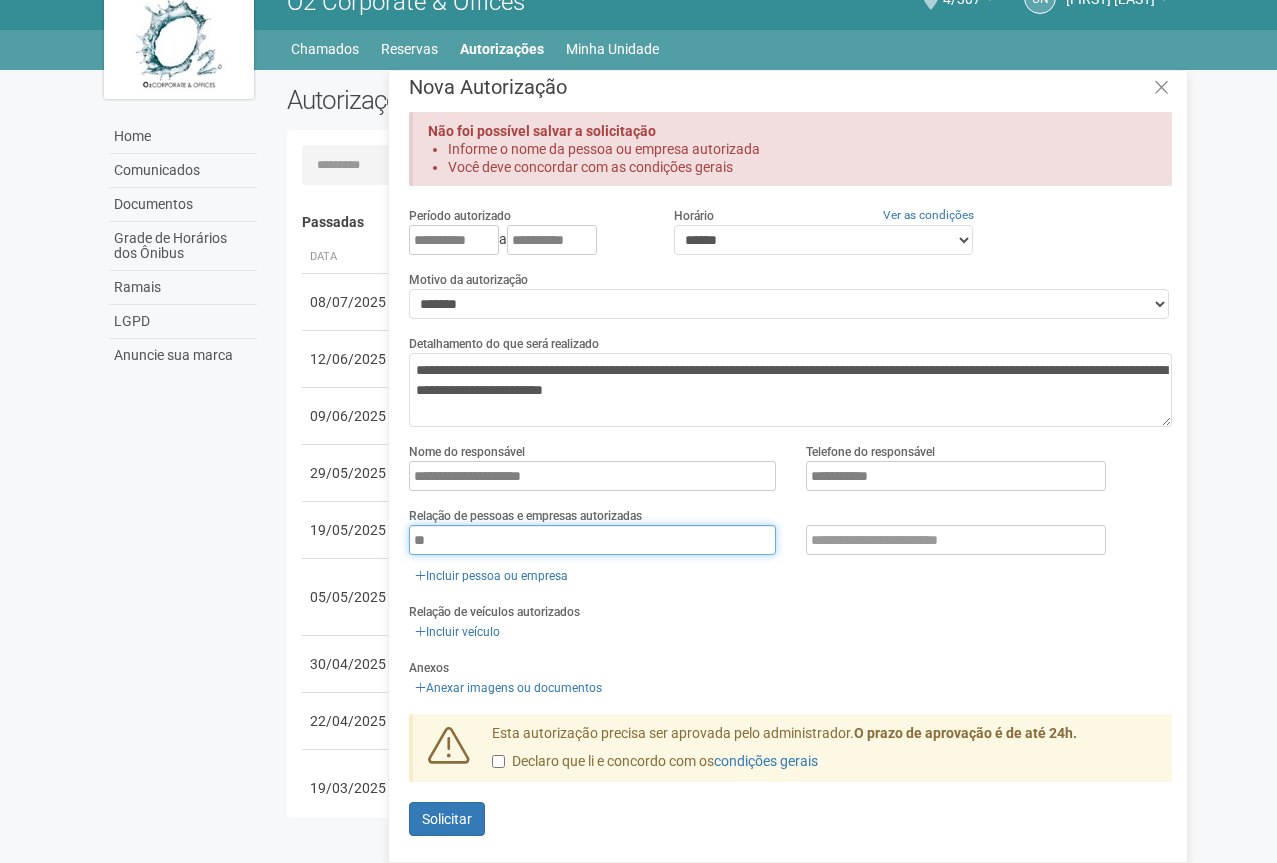 type on "*" 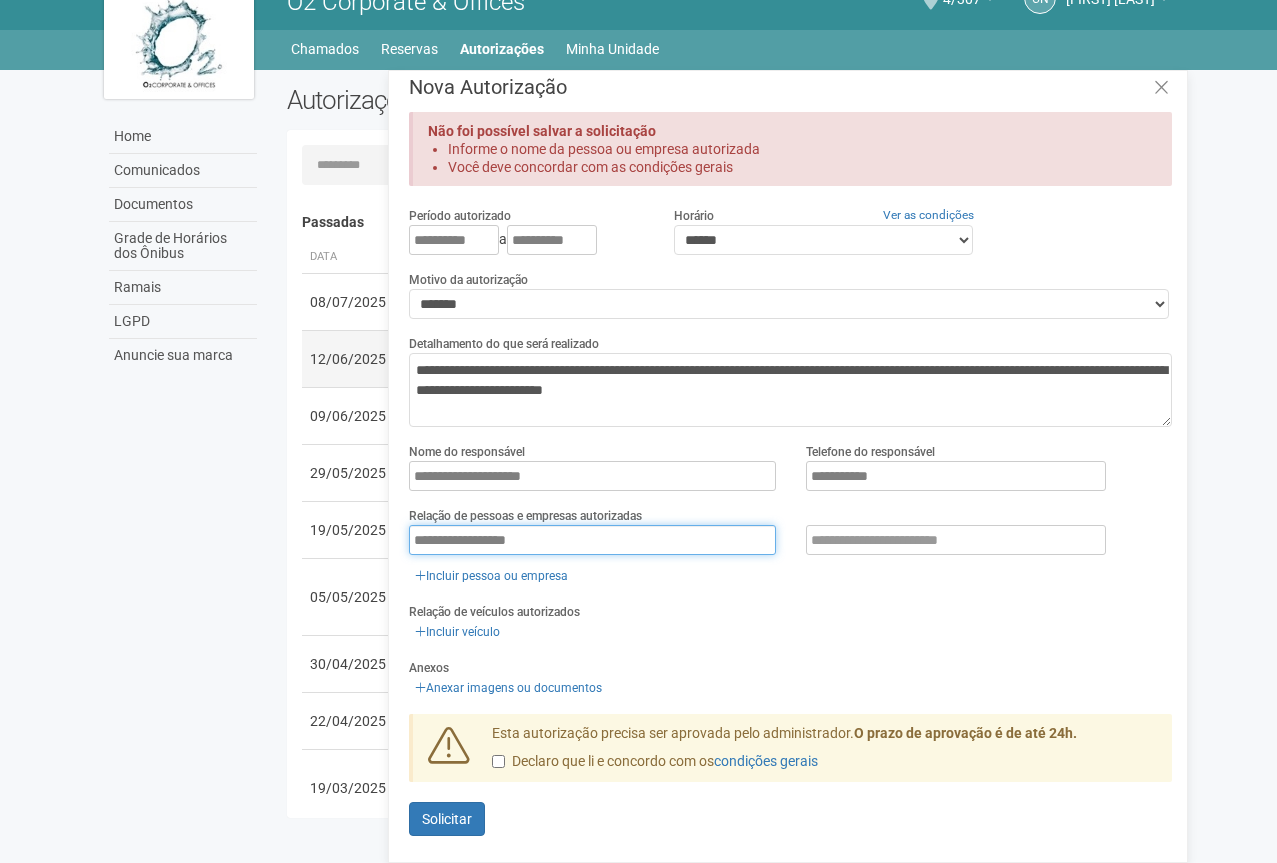 type on "**********" 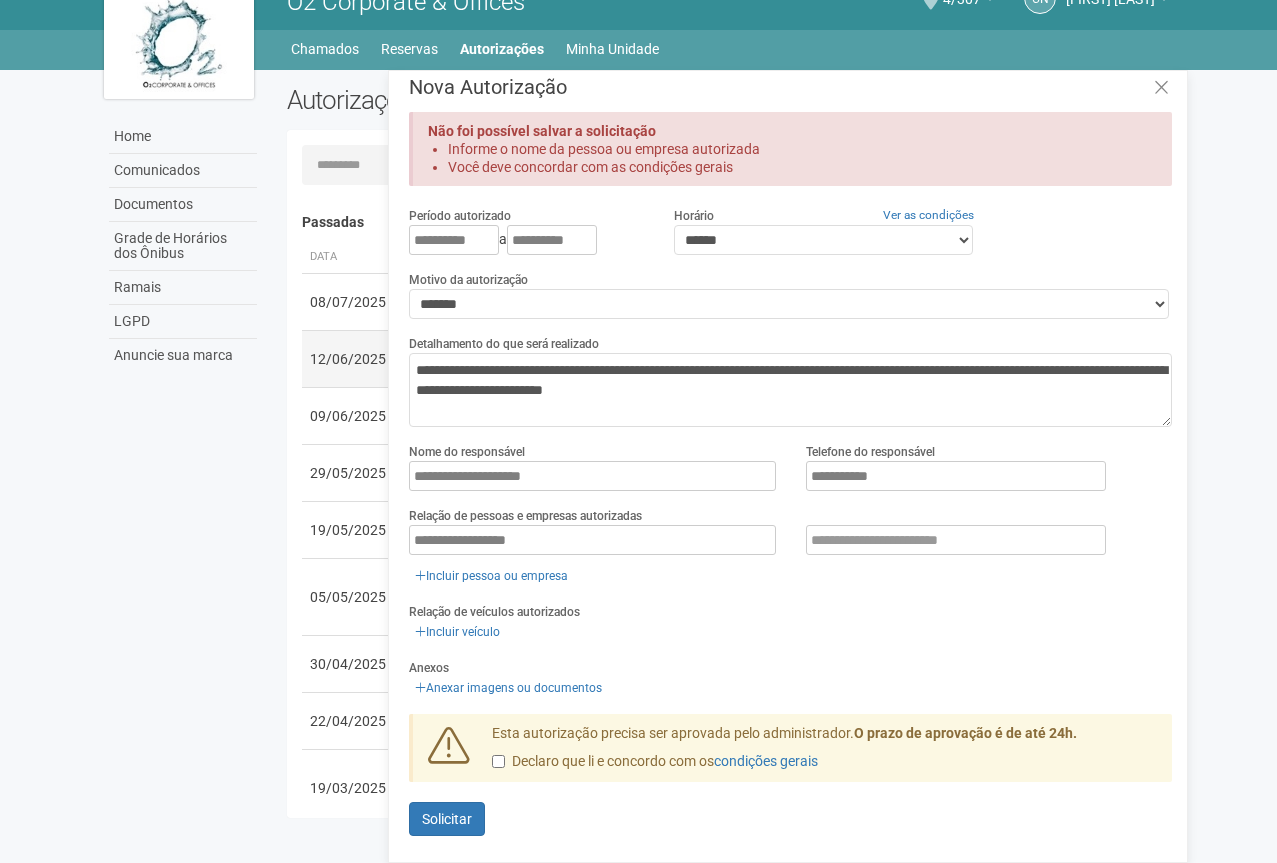 click on "12/06/2025" at bounding box center (365, 359) 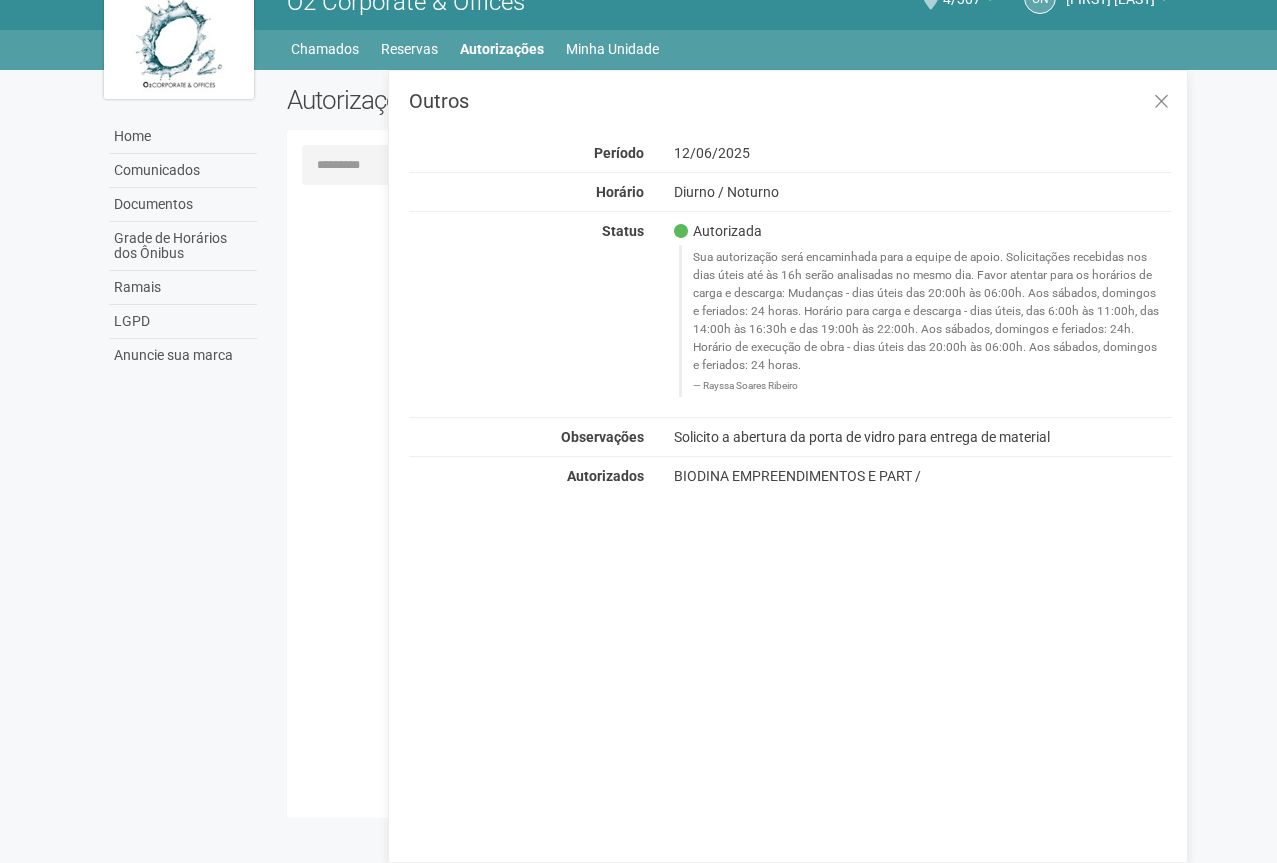 scroll, scrollTop: 0, scrollLeft: 0, axis: both 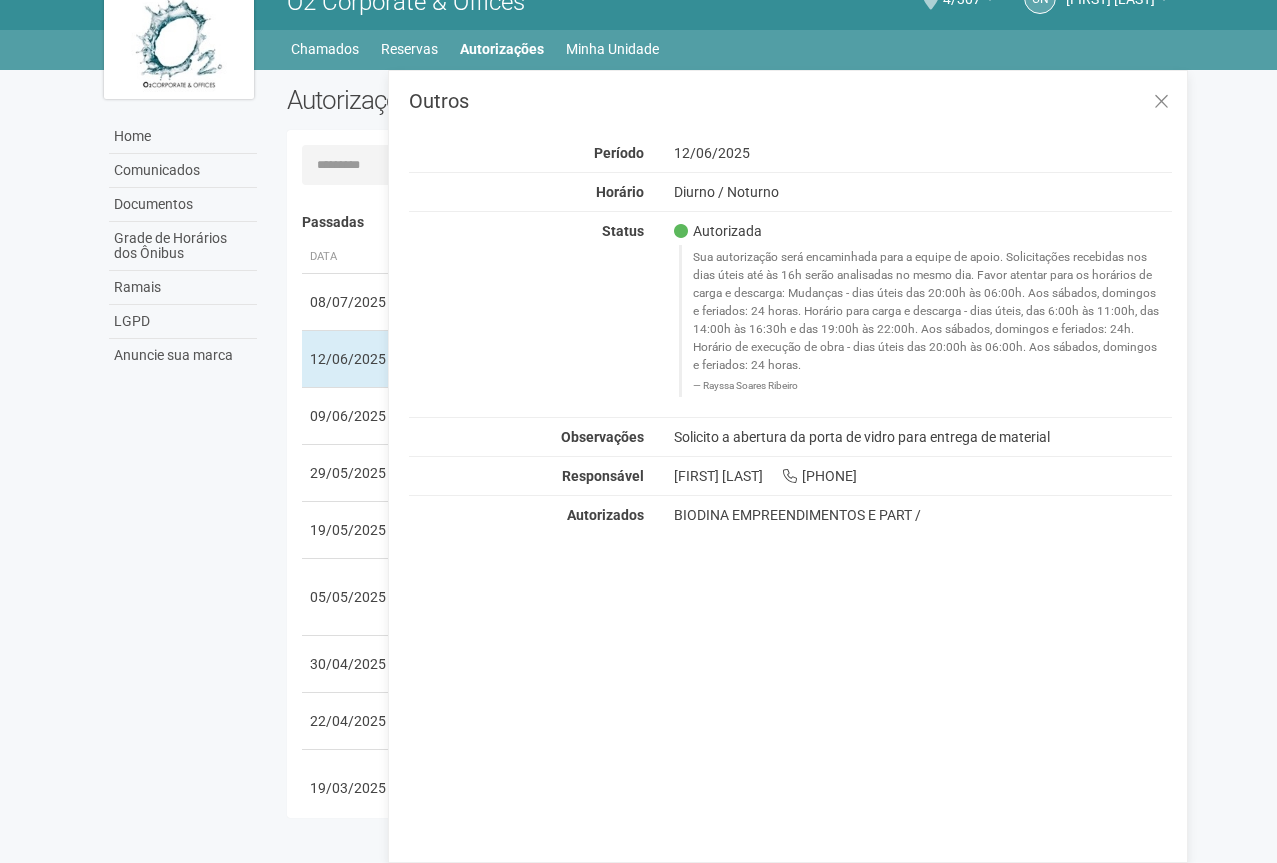 click on "Aguarde...
O2 Corporate & Offices
CN
Cinthia Nunes
Cinthia Nunes
cinthia.nunes@biodina.com.br
Meu perfil
Alterar senha
Sair
4/307
Você está na unidade
4/307
Ir para a unidade
Home
Home
Comunicados
Documentos
Grade de Horários dos Ônibus
Ramais
LGPD
Anuncie sua marca
Chamados Reservas" at bounding box center (638, 400) 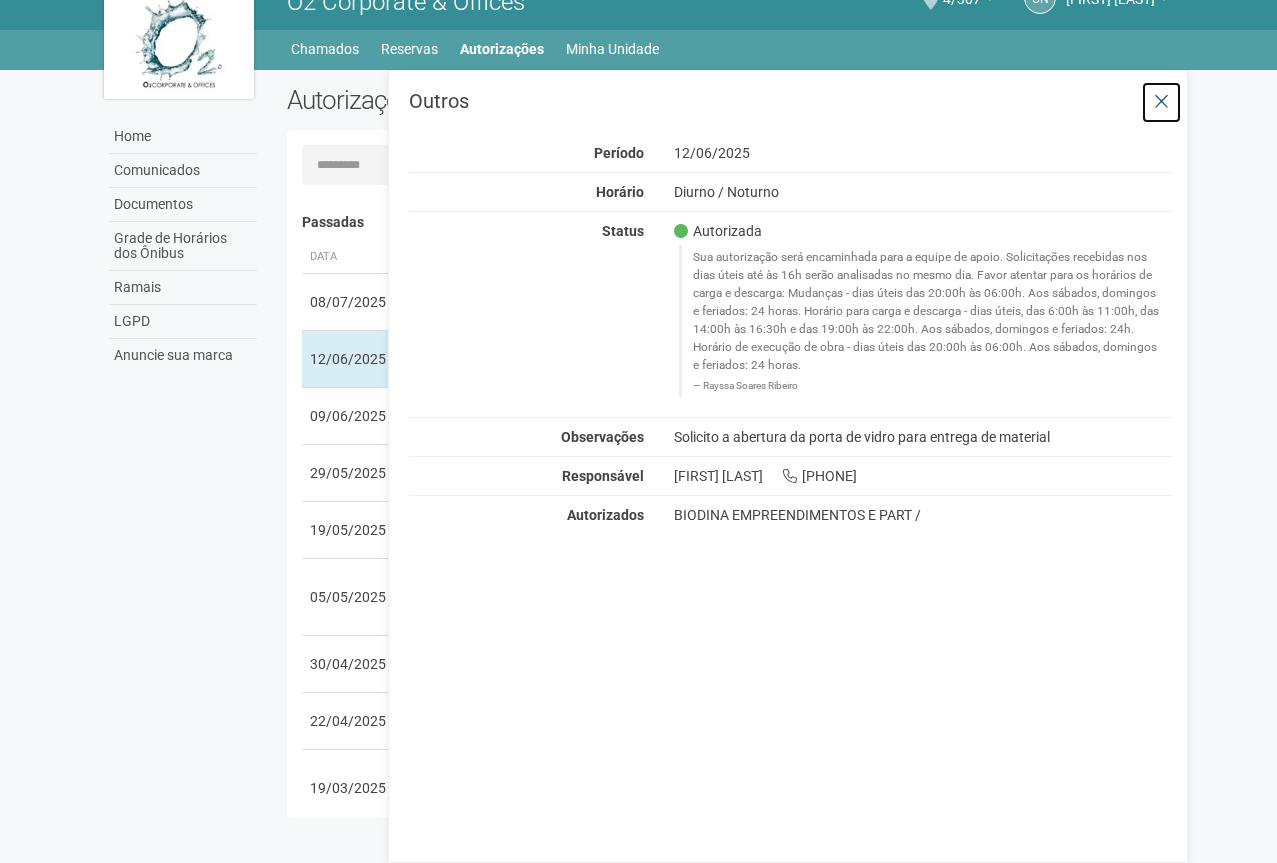 click at bounding box center [1161, 102] 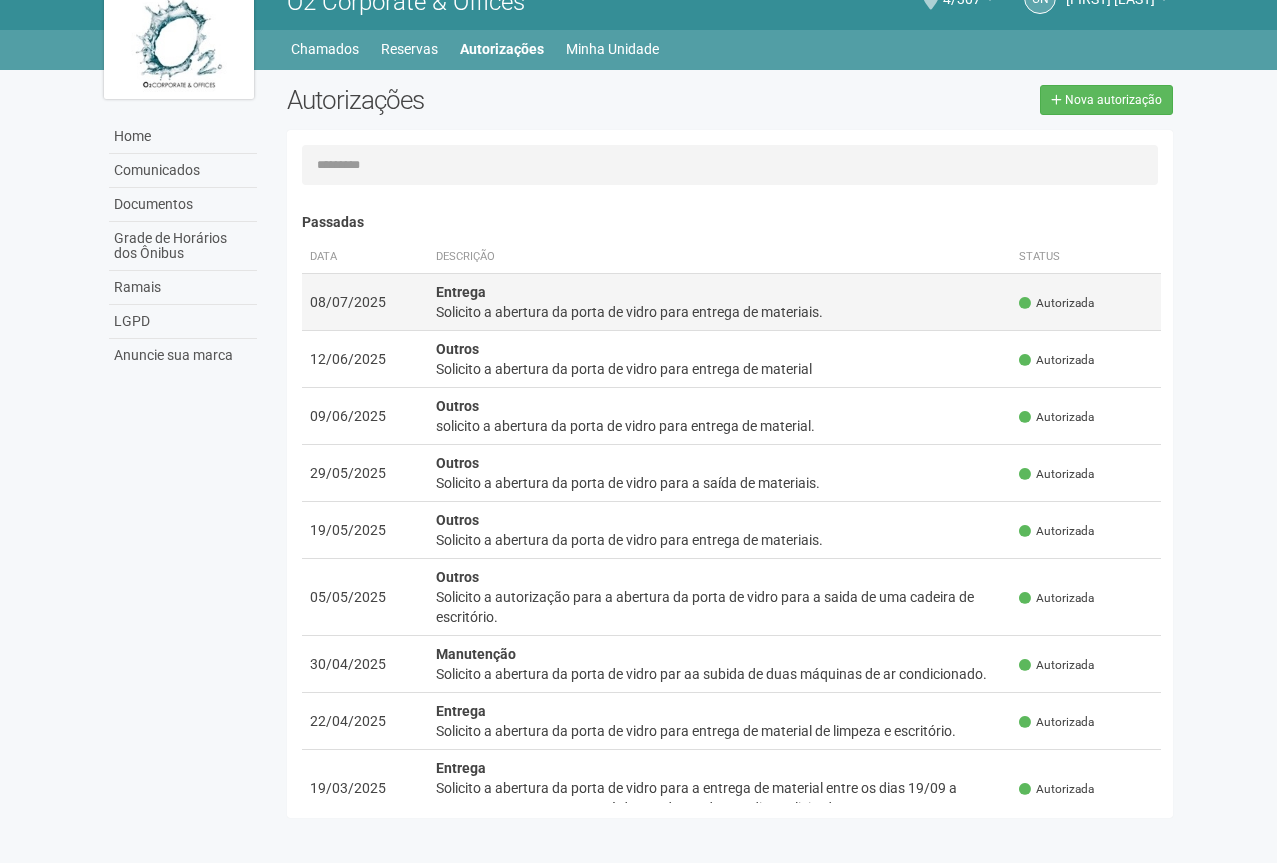 scroll, scrollTop: 0, scrollLeft: 0, axis: both 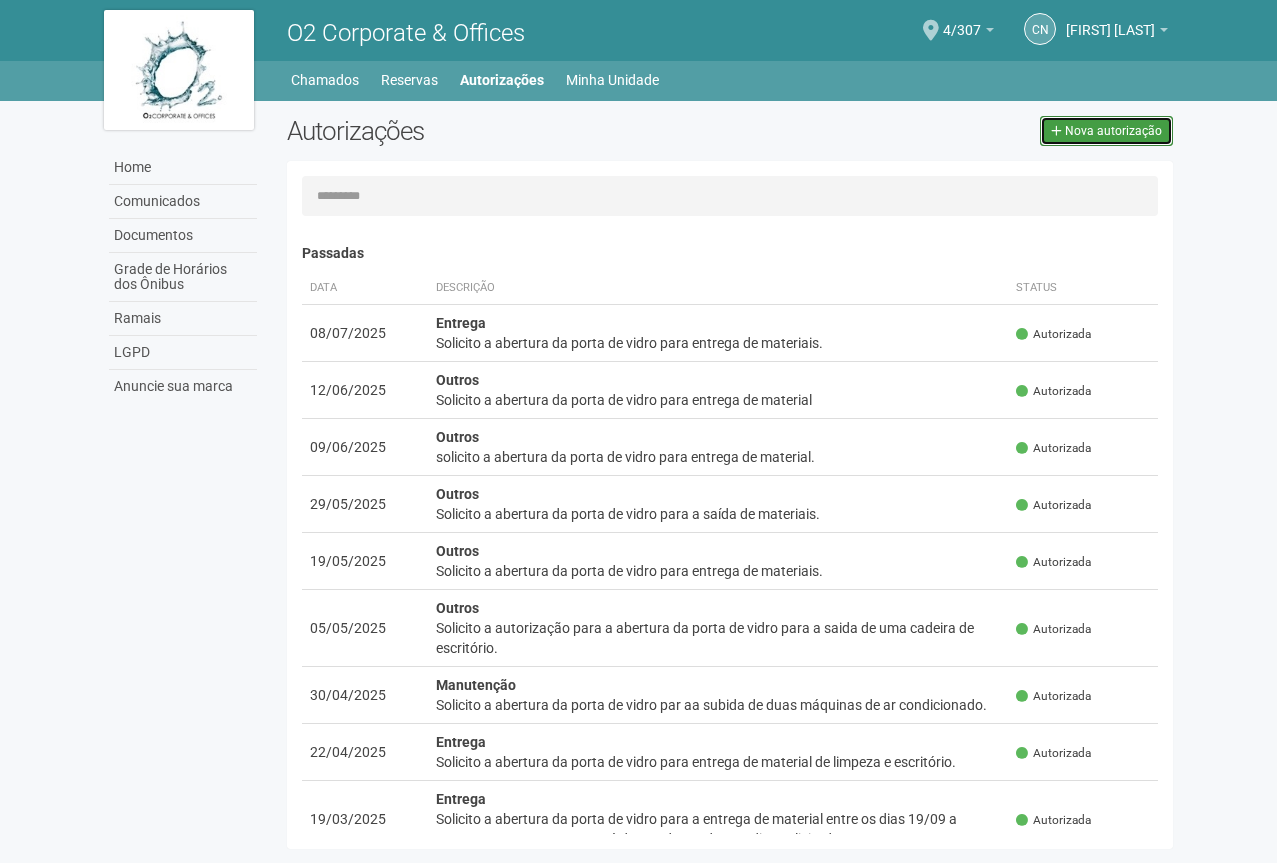 click on "Nova autorização" at bounding box center [1113, 131] 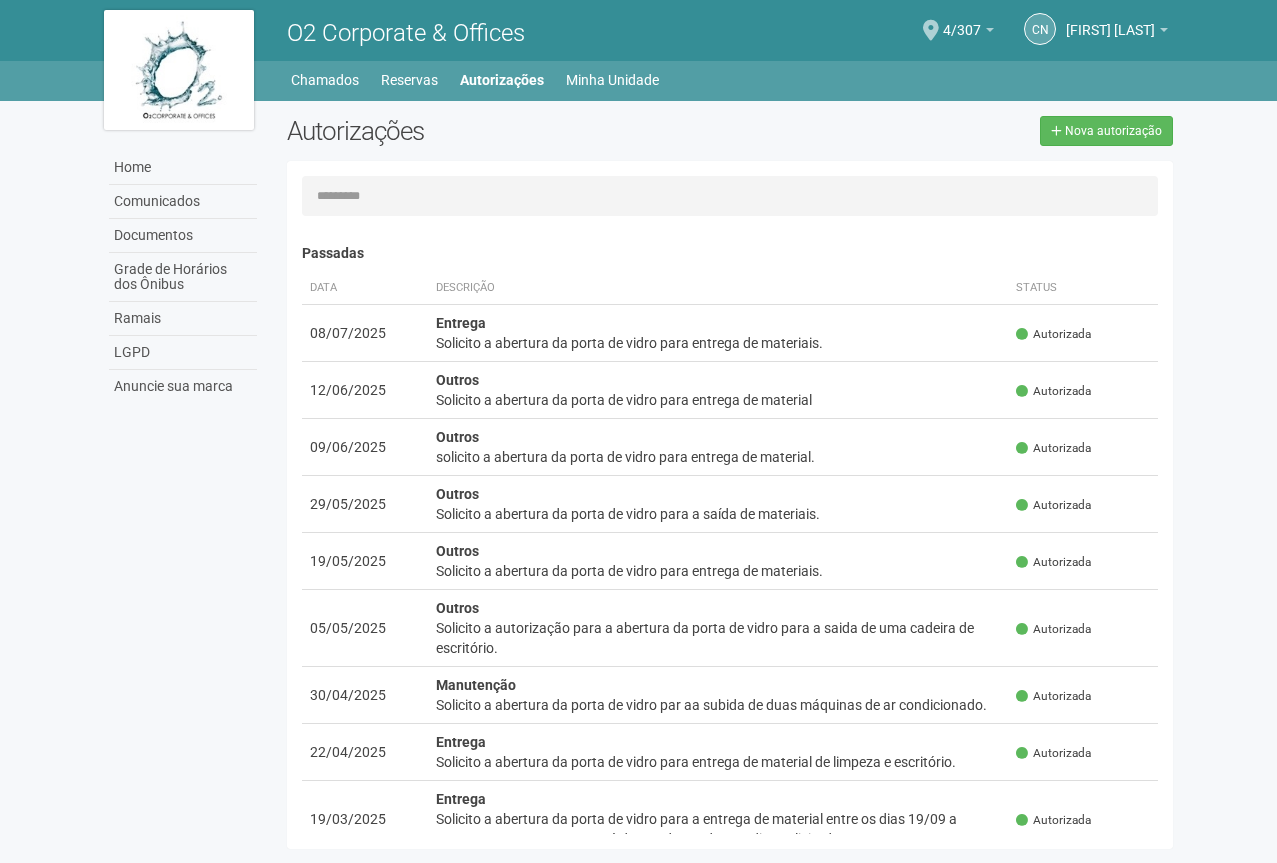 type 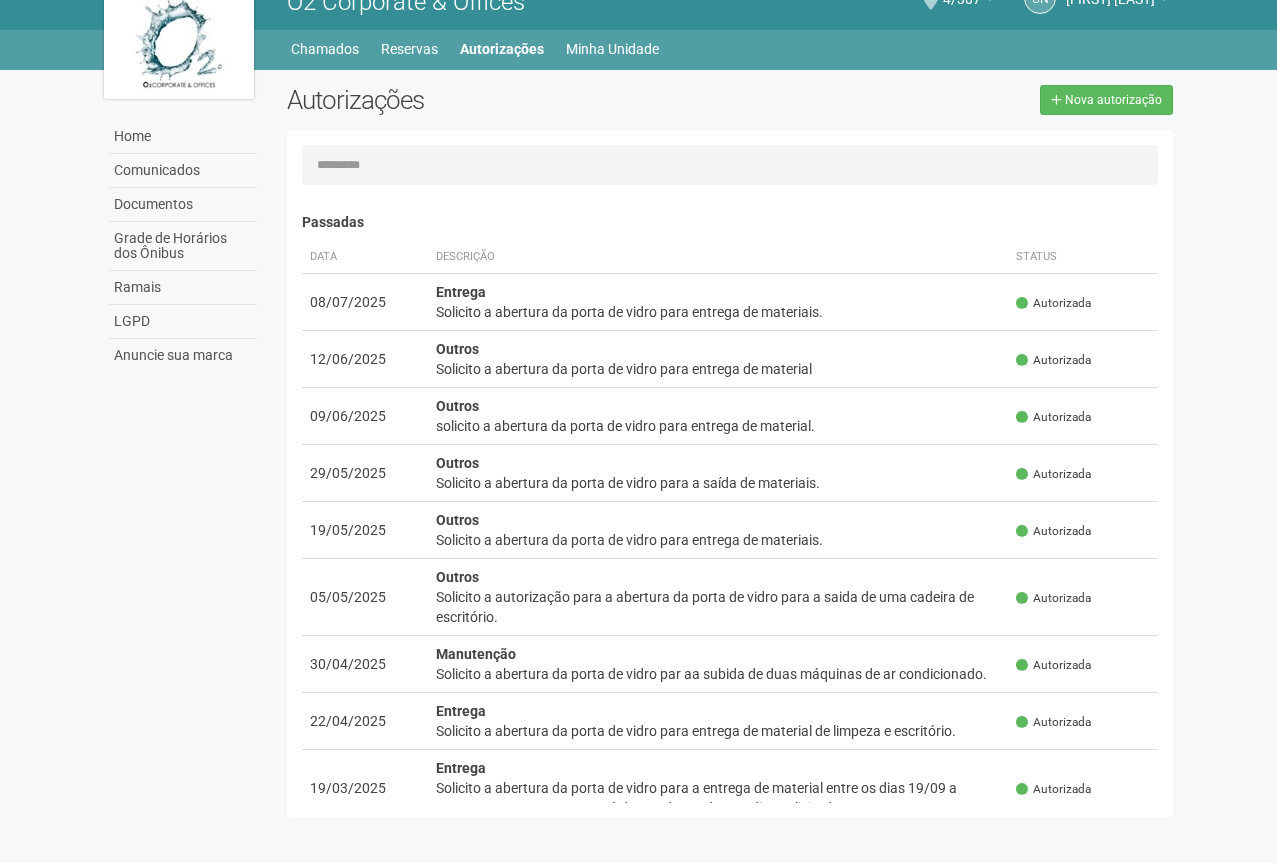 select on "**********" 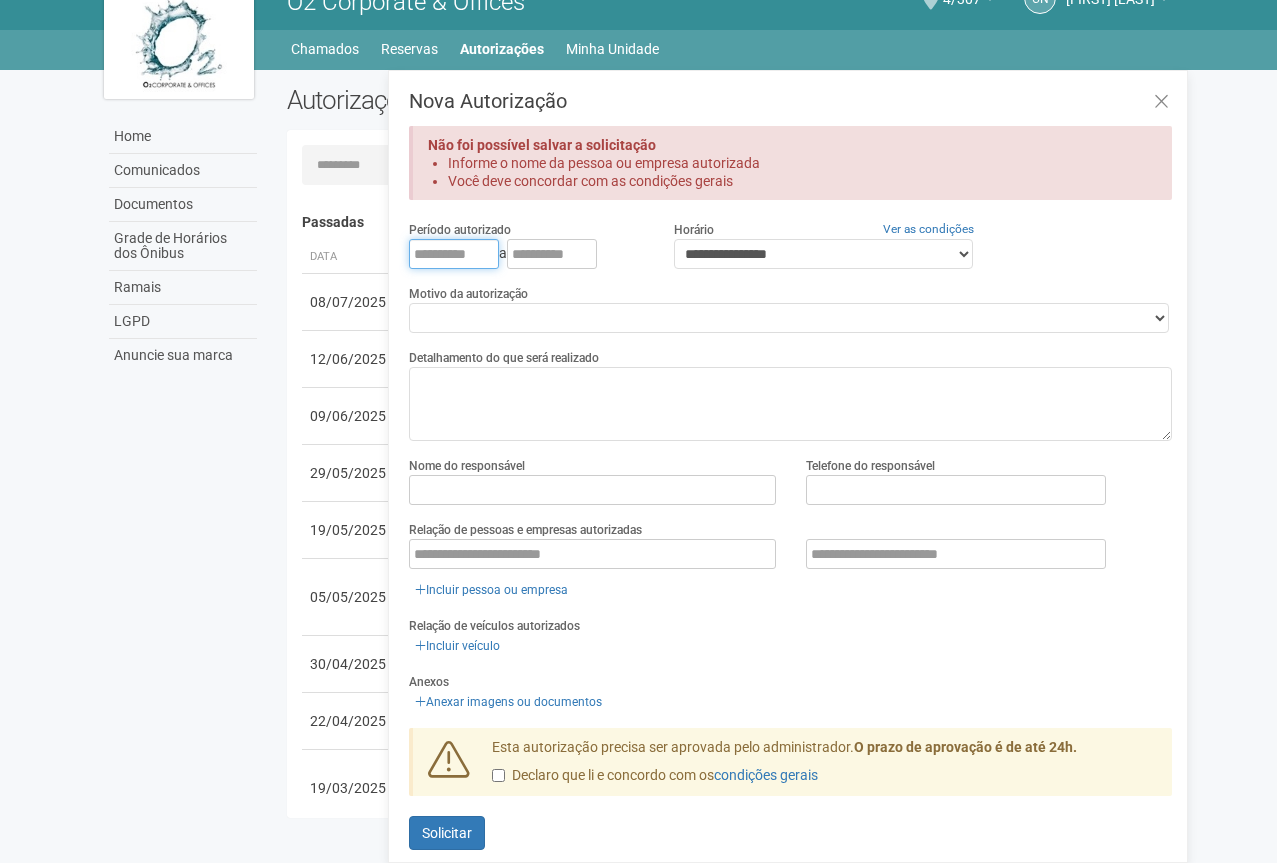 click at bounding box center [454, 254] 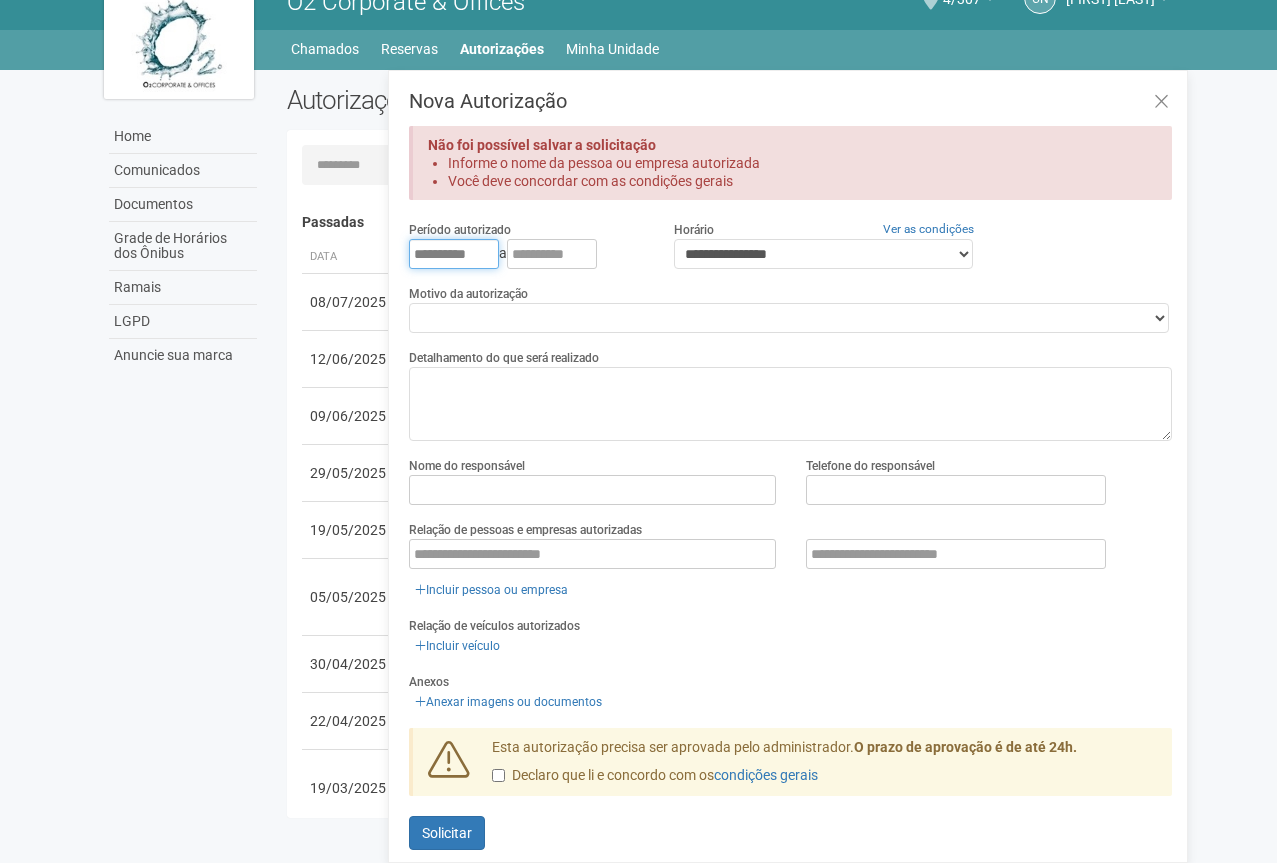 type on "**********" 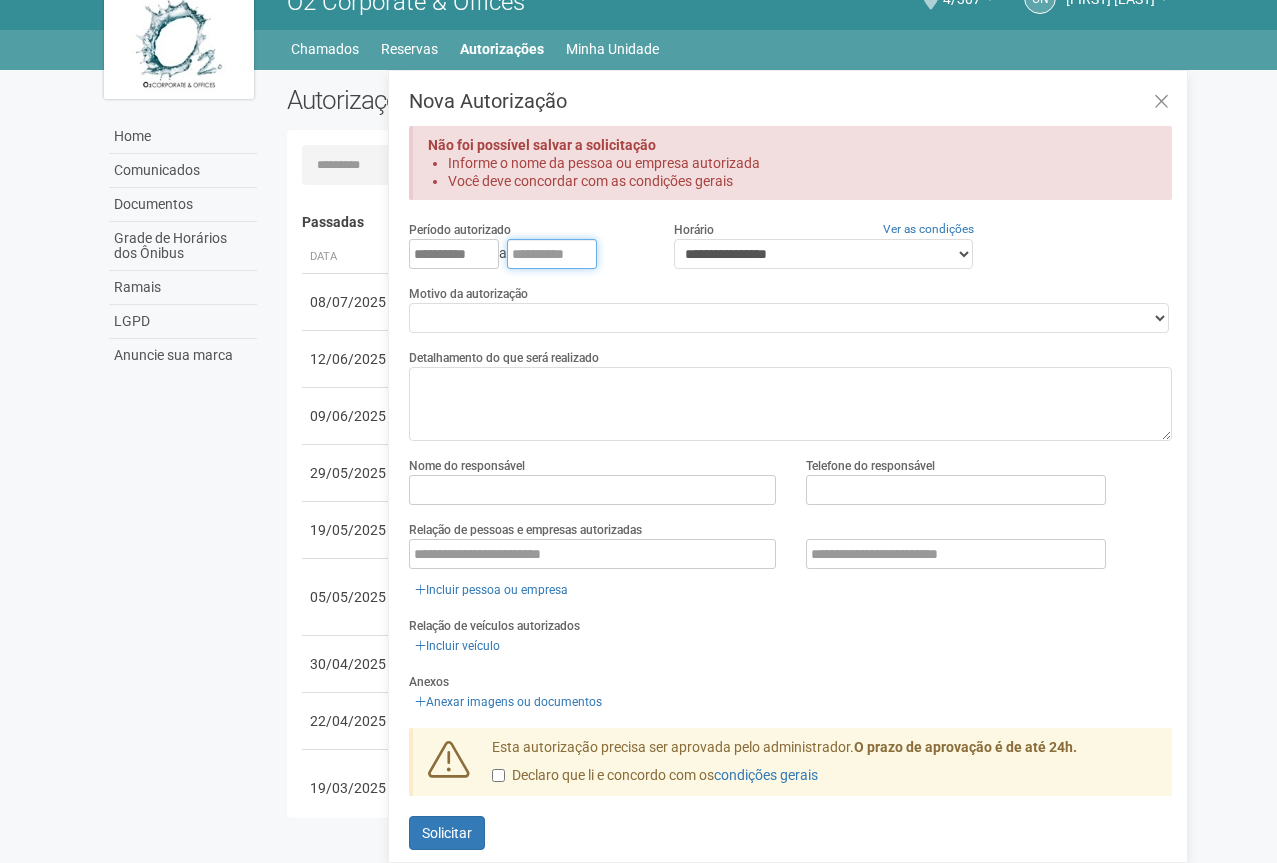 click at bounding box center (552, 254) 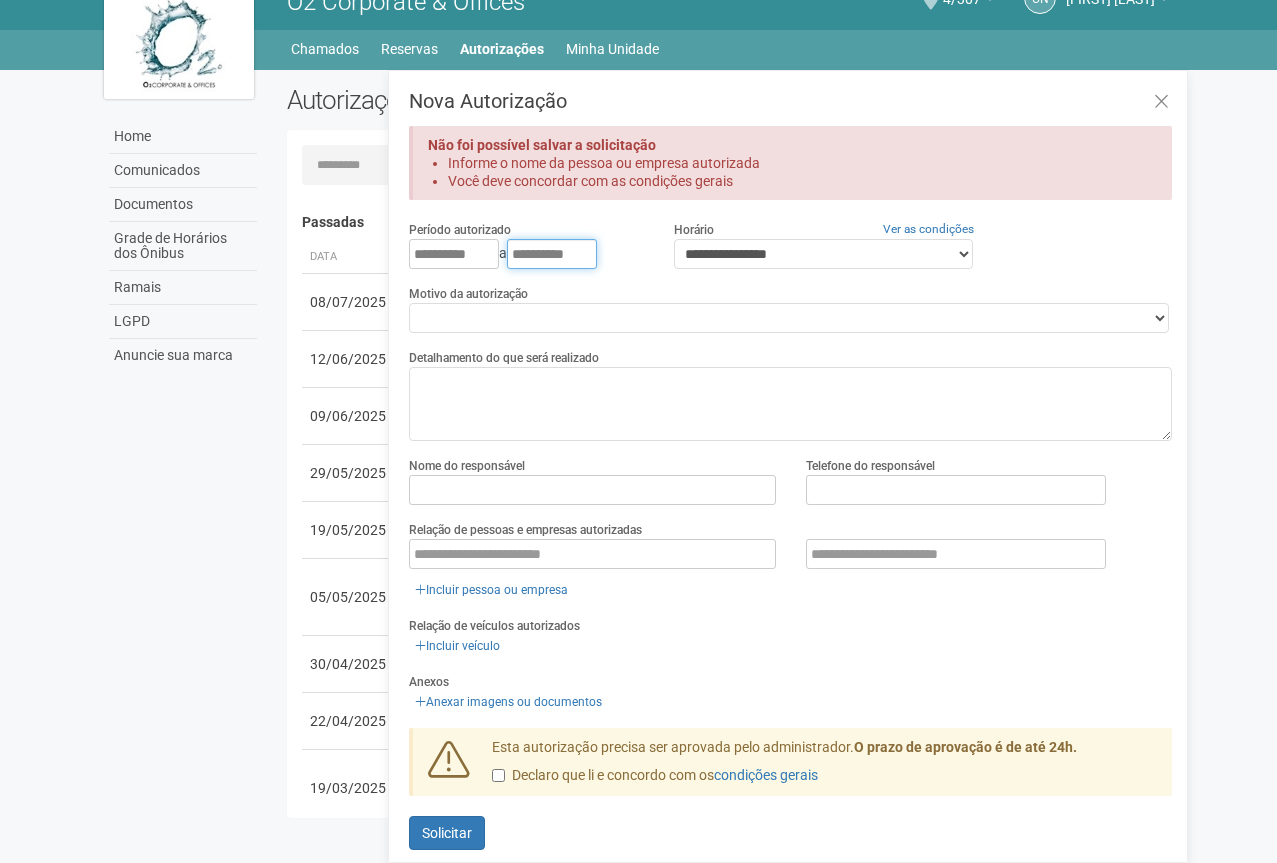 type on "**********" 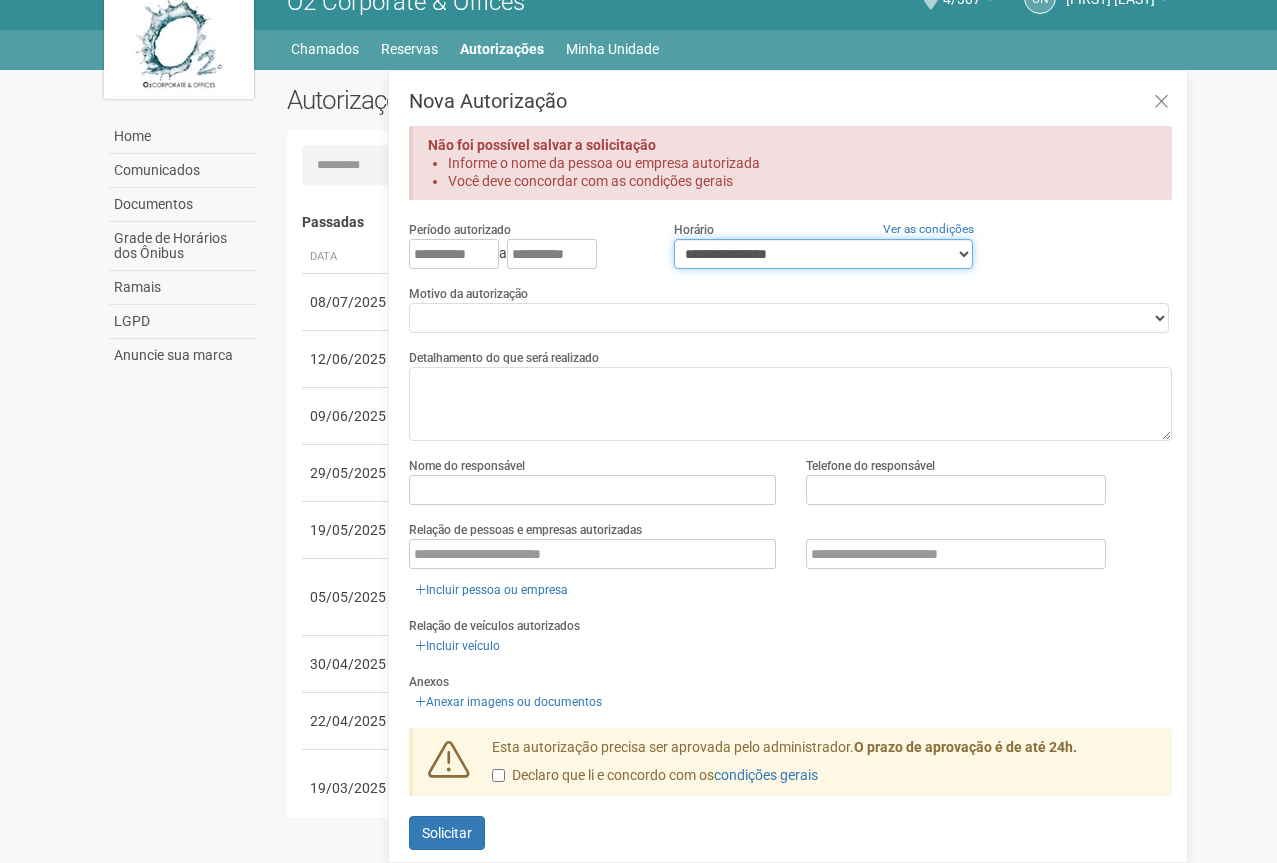 click on "**********" at bounding box center [823, 254] 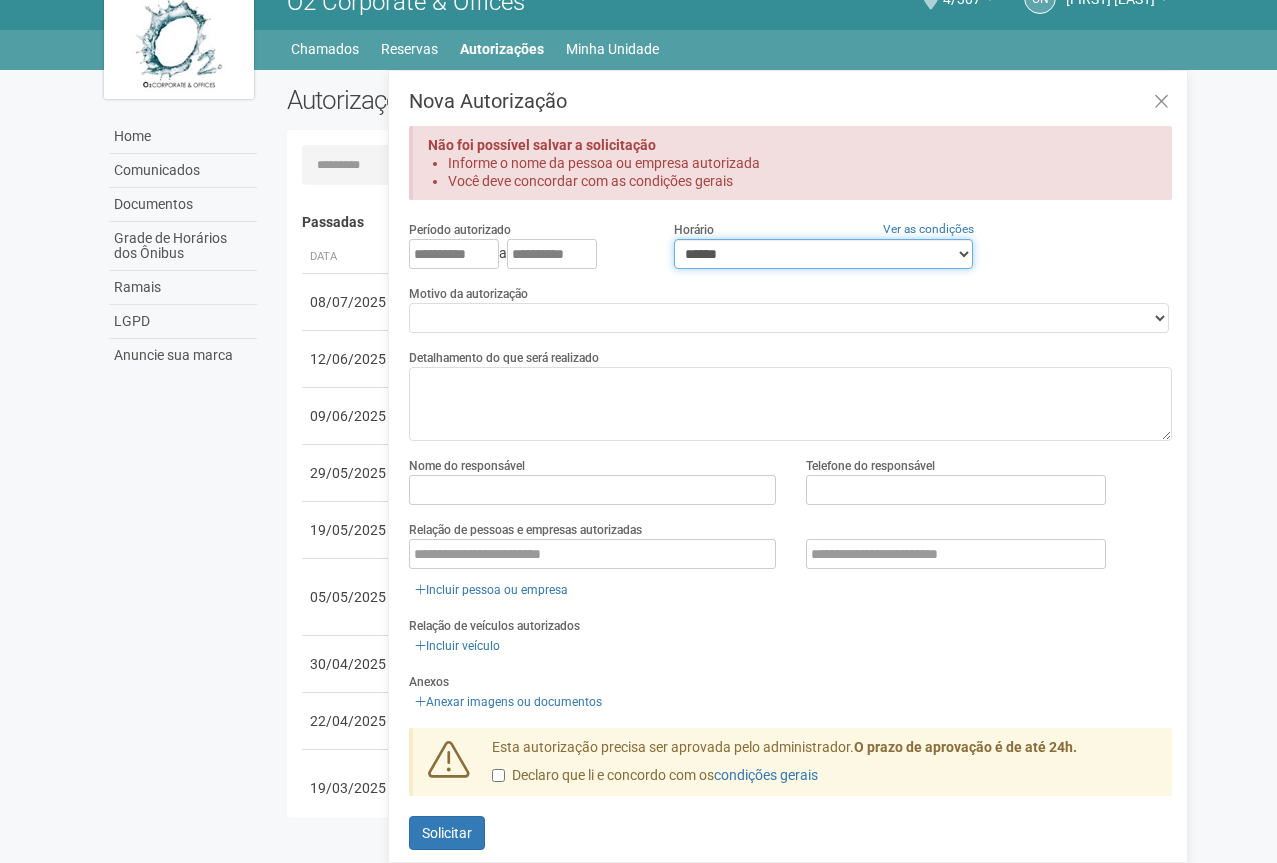 click on "**********" at bounding box center [823, 254] 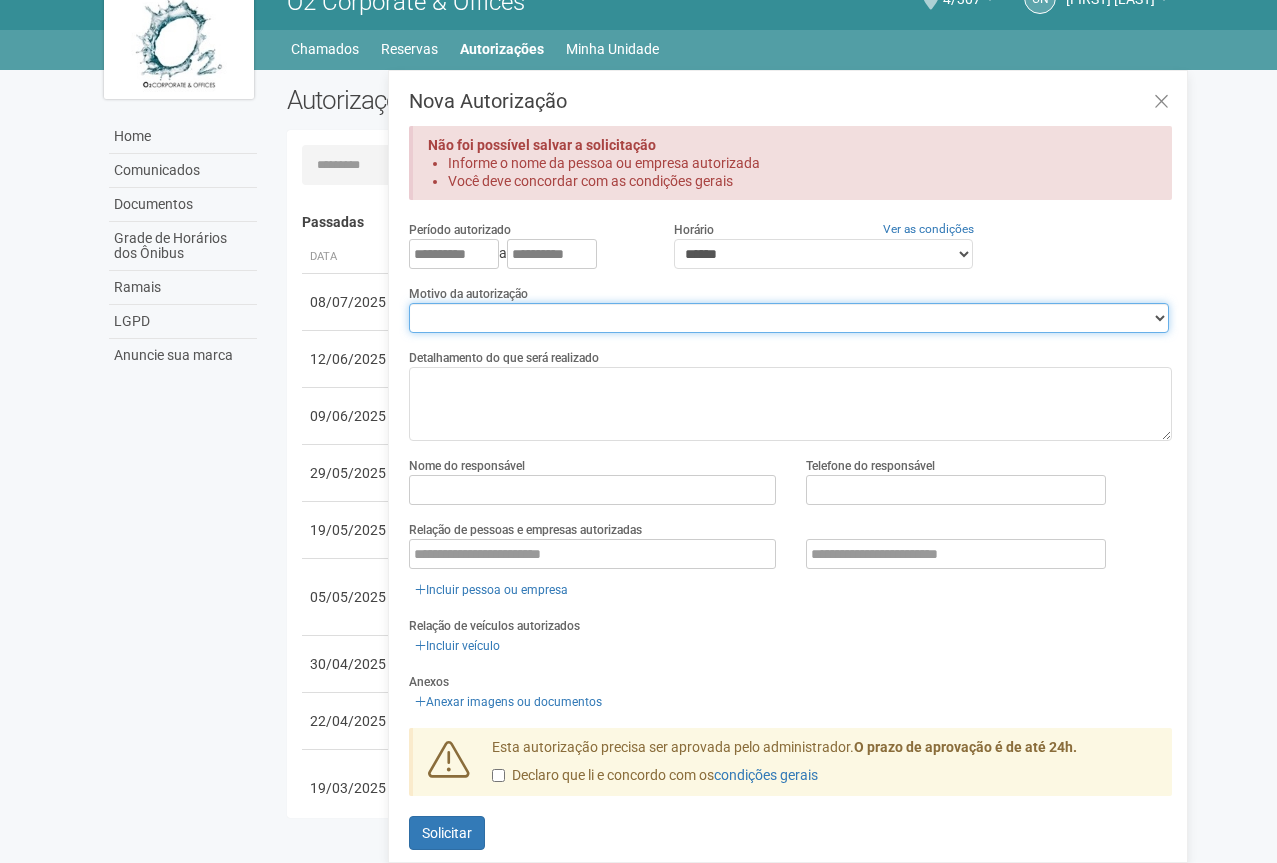 drag, startPoint x: 1156, startPoint y: 312, endPoint x: 1129, endPoint y: 320, distance: 28.160255 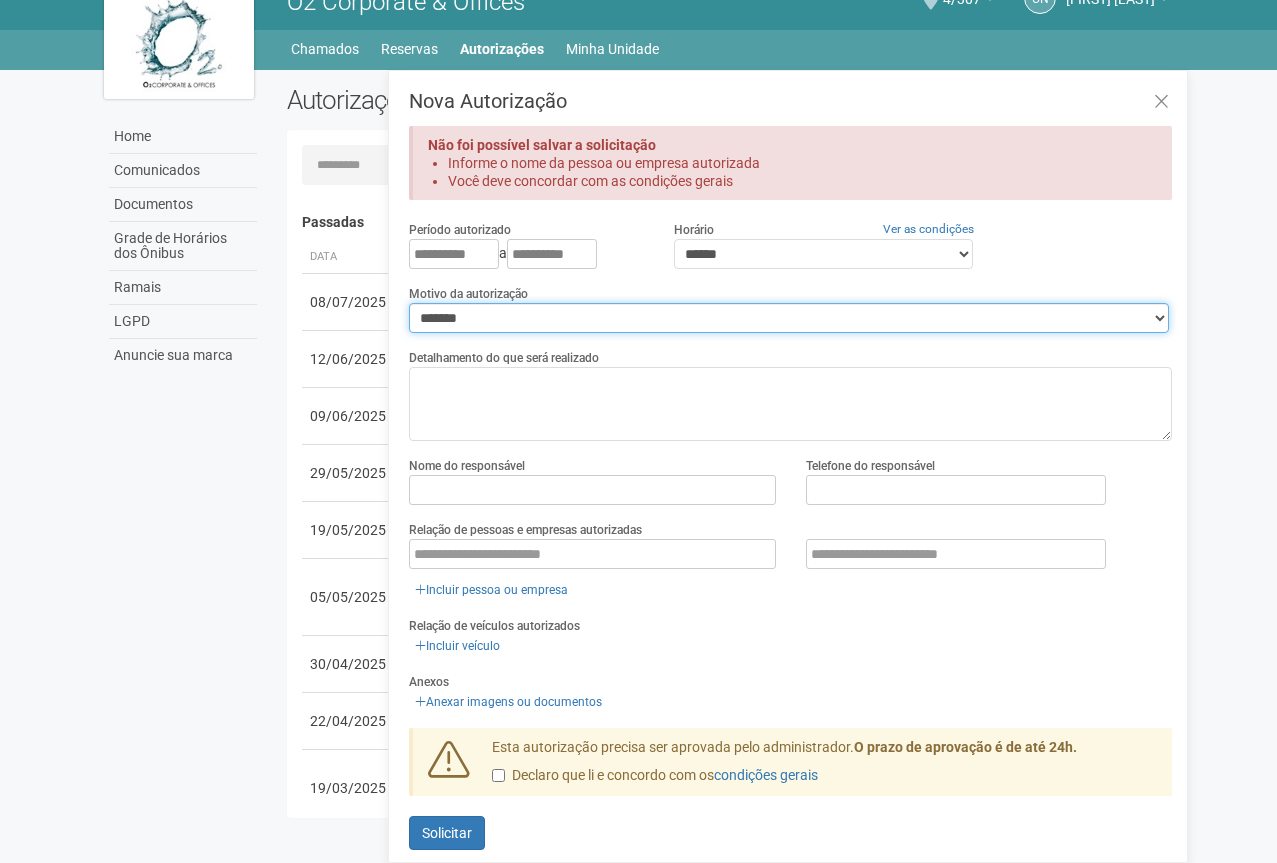 click on "**********" at bounding box center [789, 318] 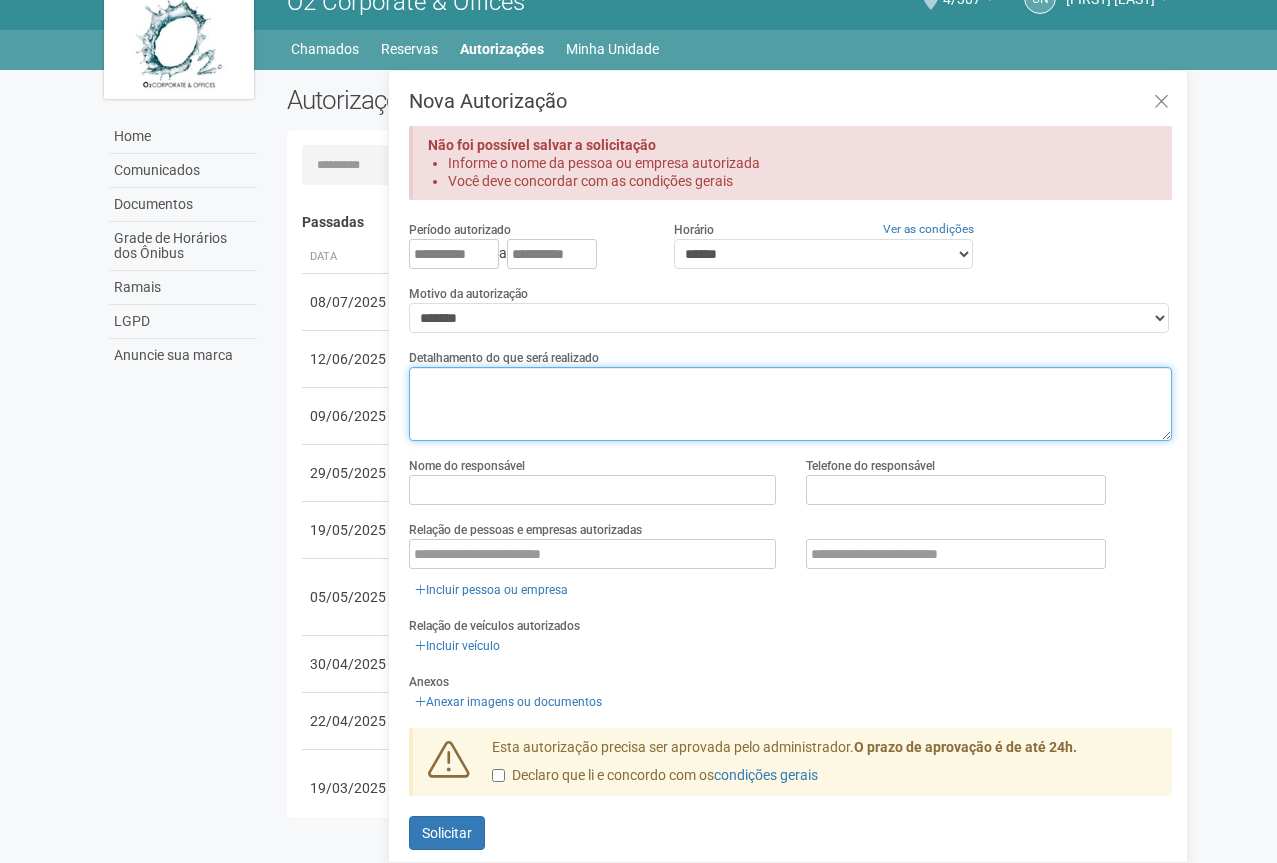 click at bounding box center (790, 404) 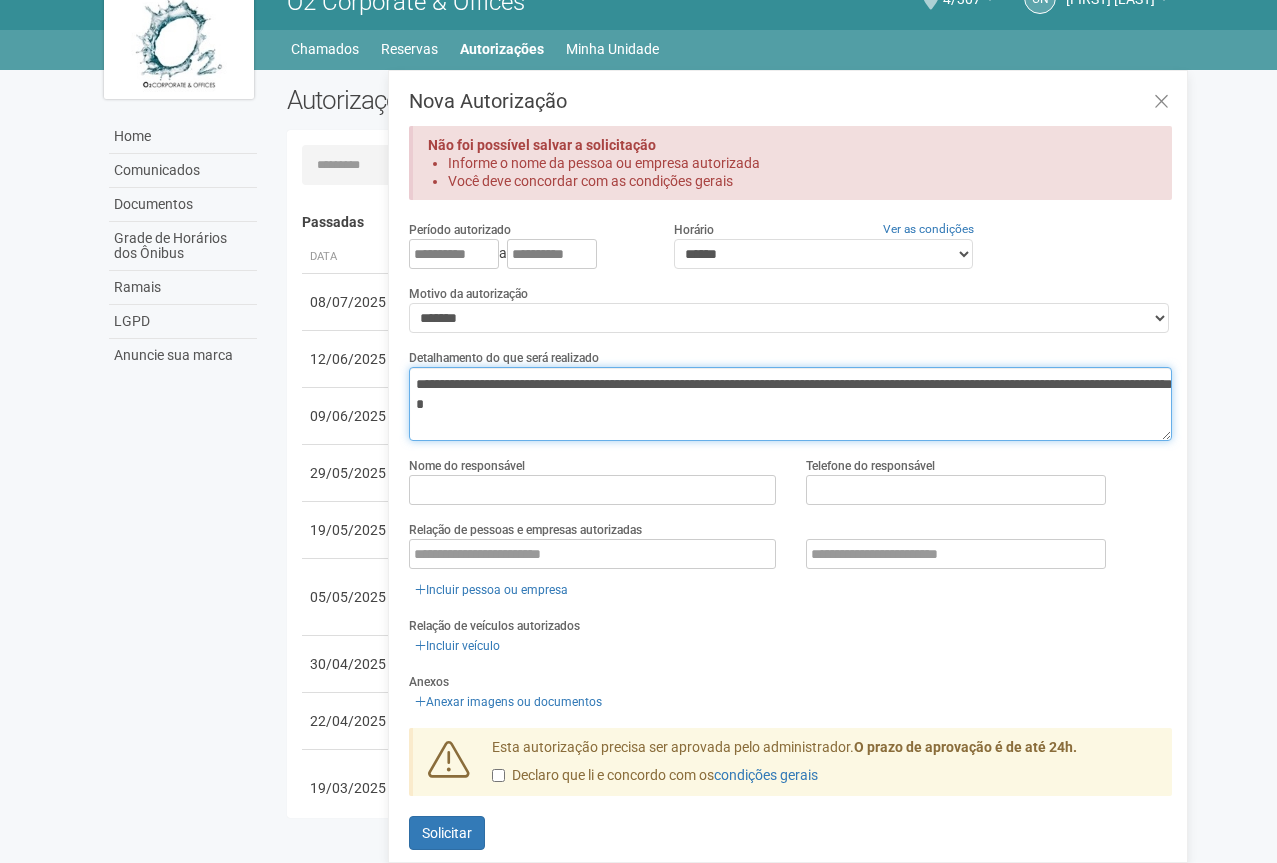 drag, startPoint x: 906, startPoint y: 377, endPoint x: 894, endPoint y: 375, distance: 12.165525 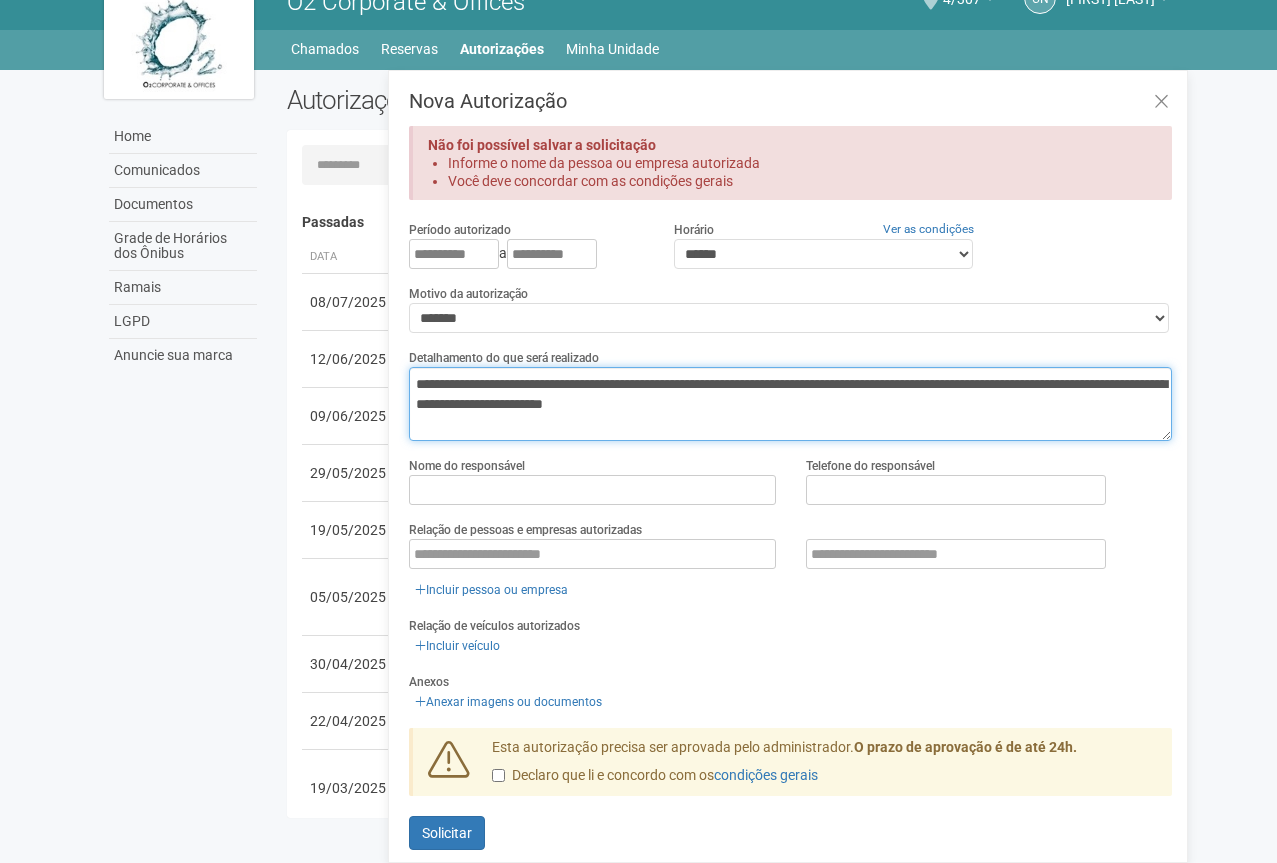 click on "**********" at bounding box center [790, 404] 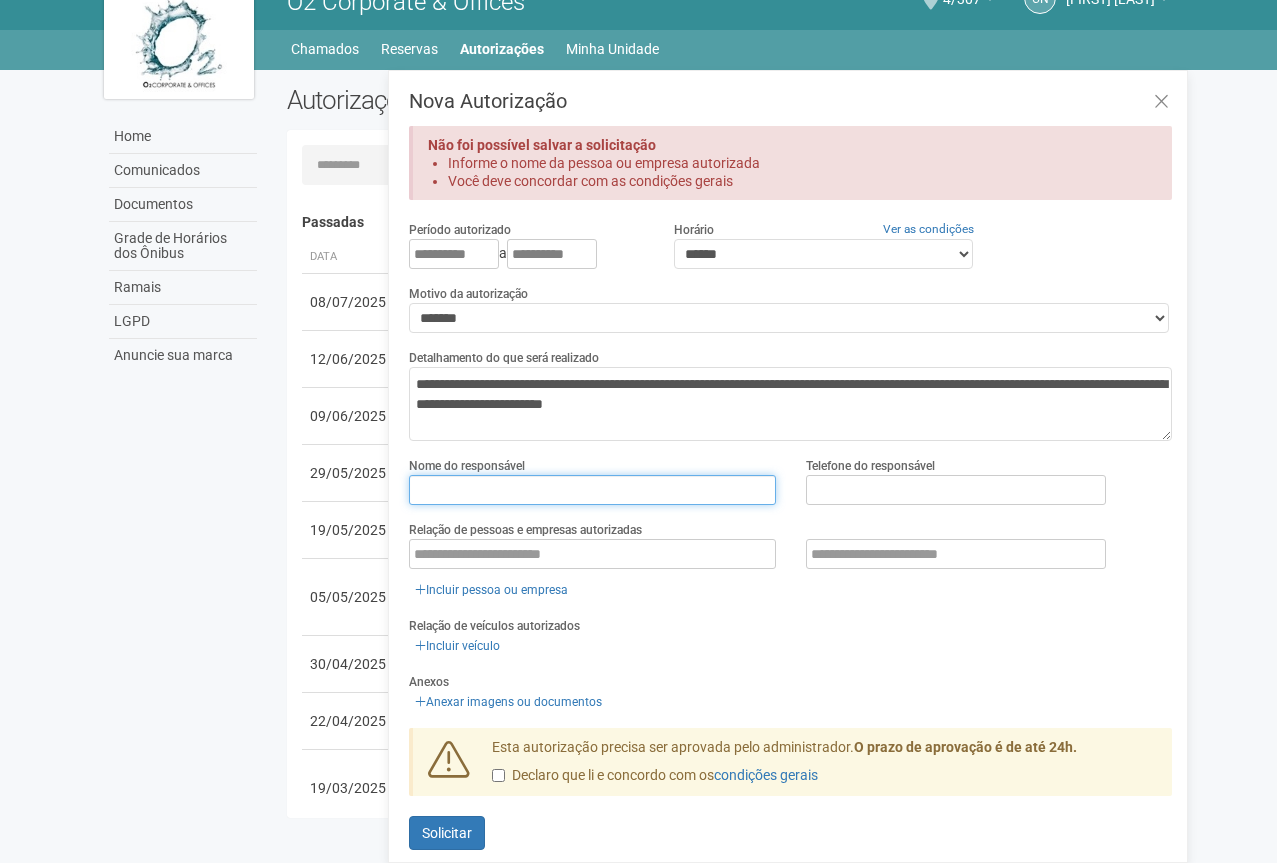 click at bounding box center [592, 490] 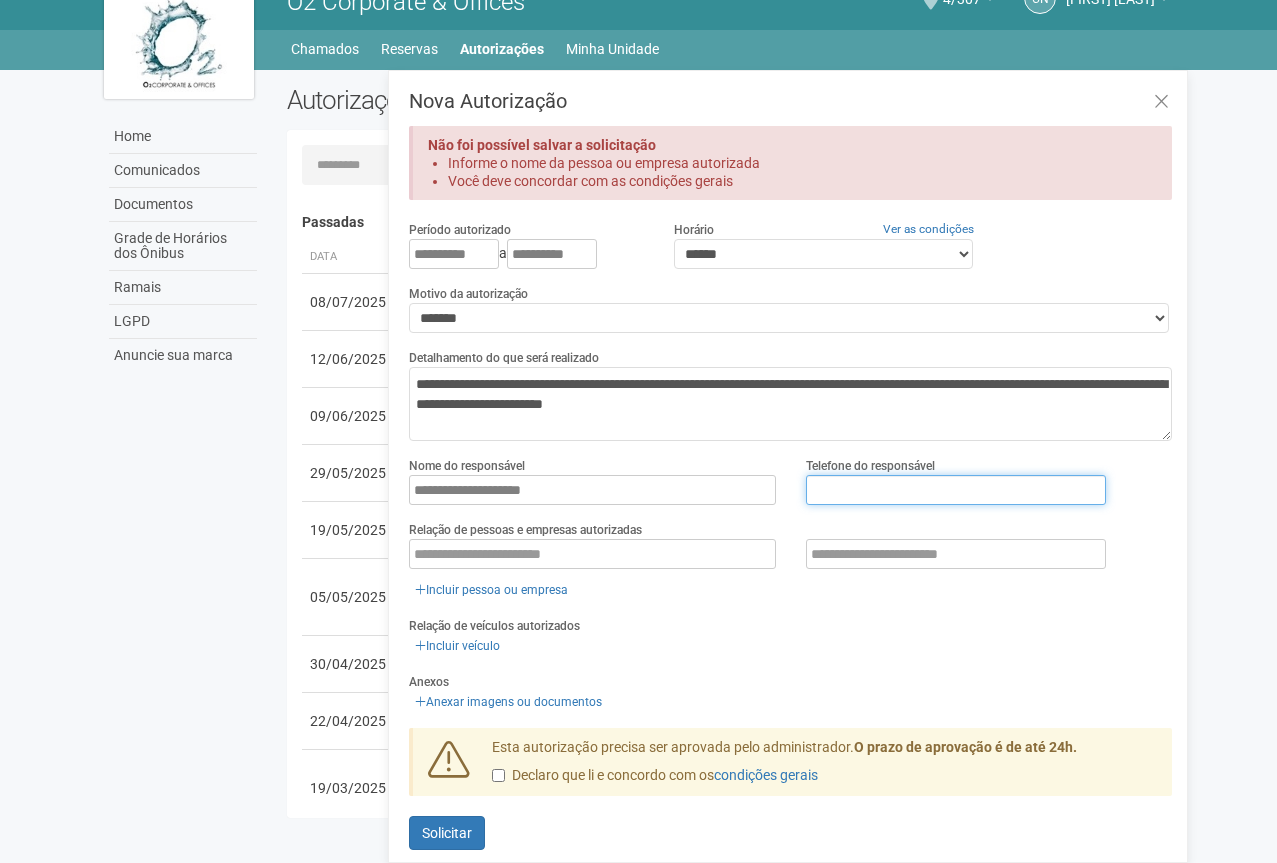 click at bounding box center (956, 490) 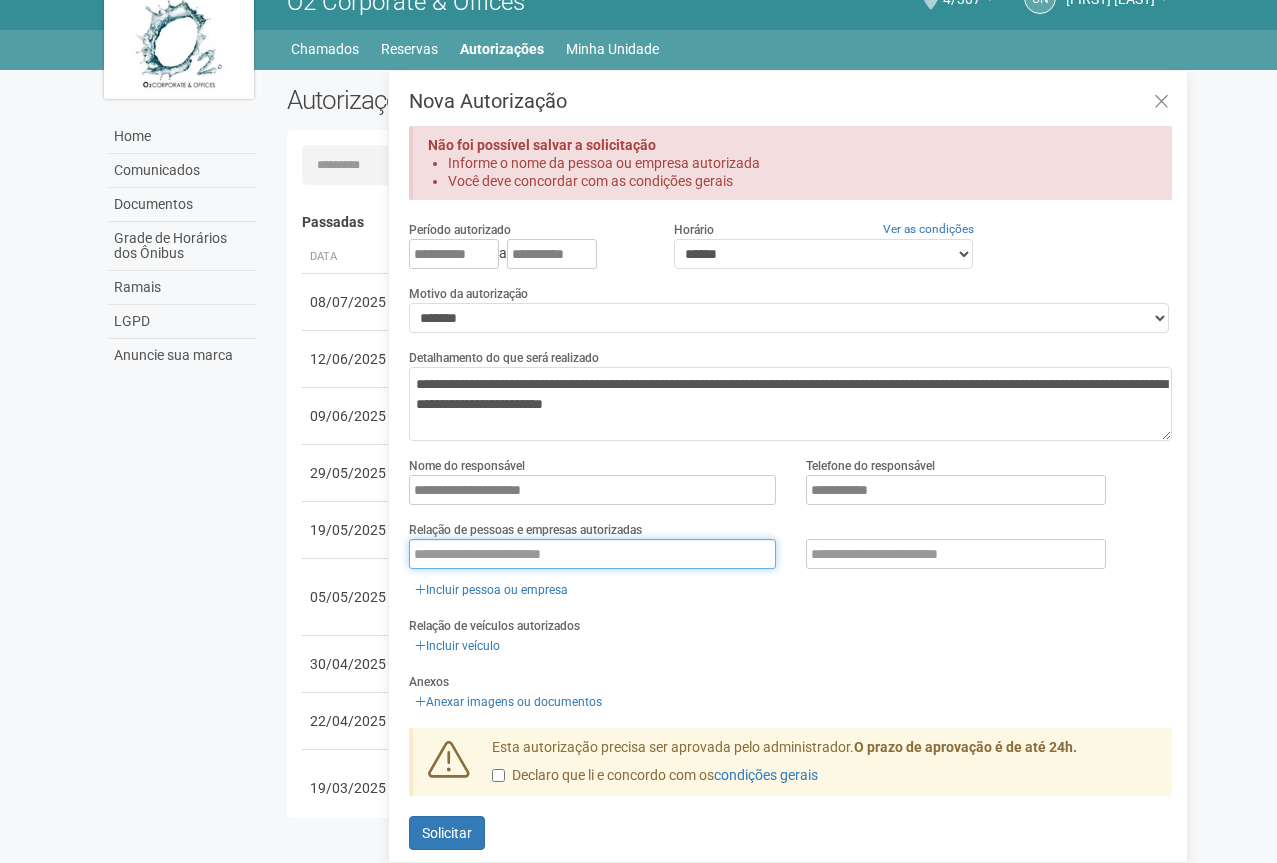 click at bounding box center [592, 554] 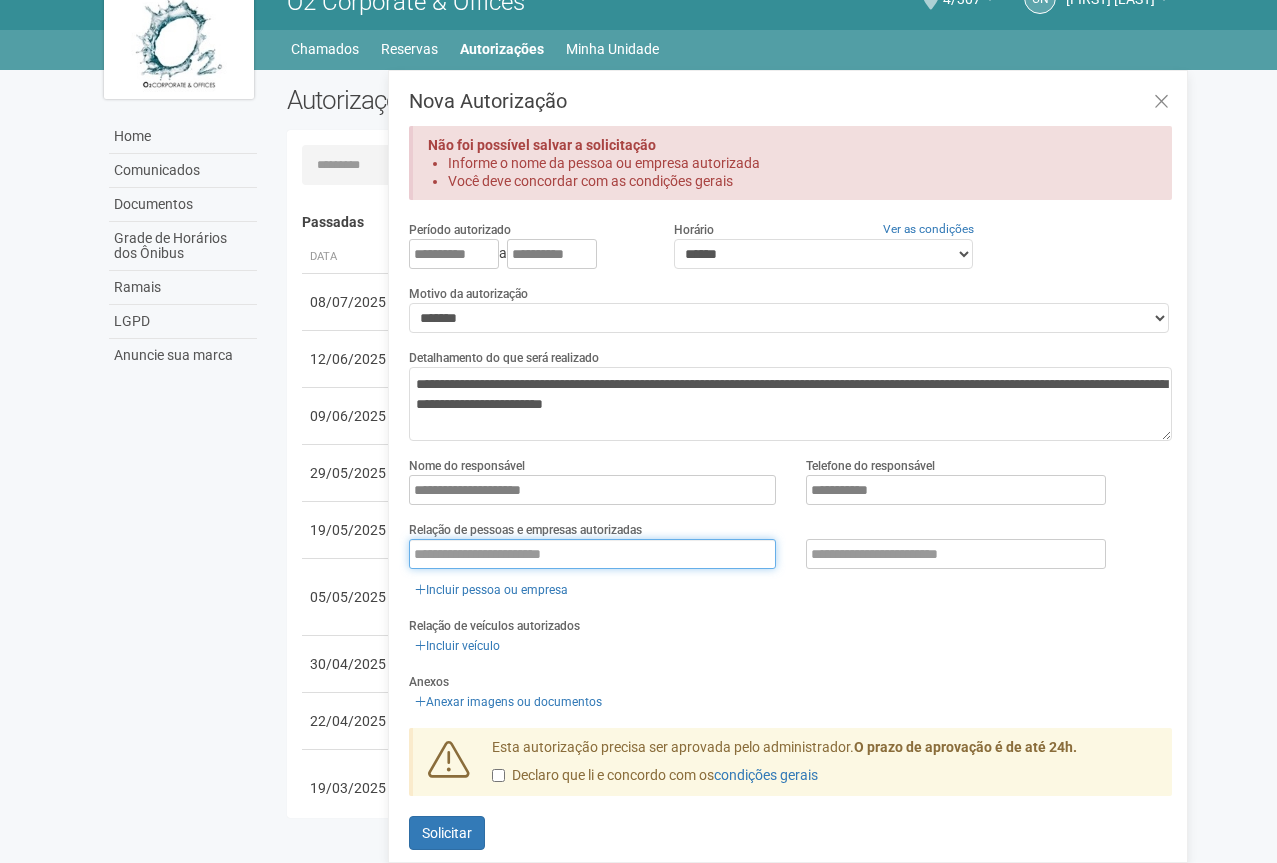 type on "*" 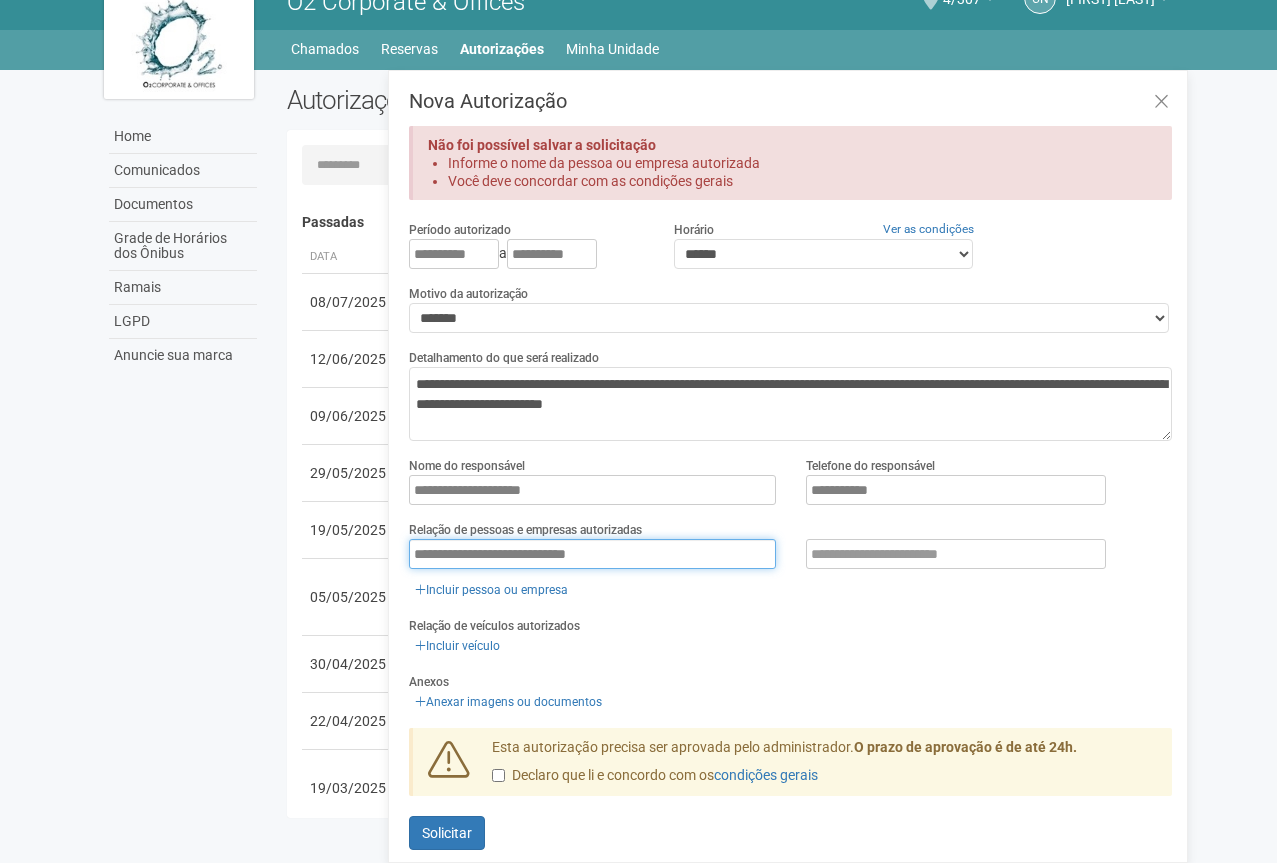 type on "**********" 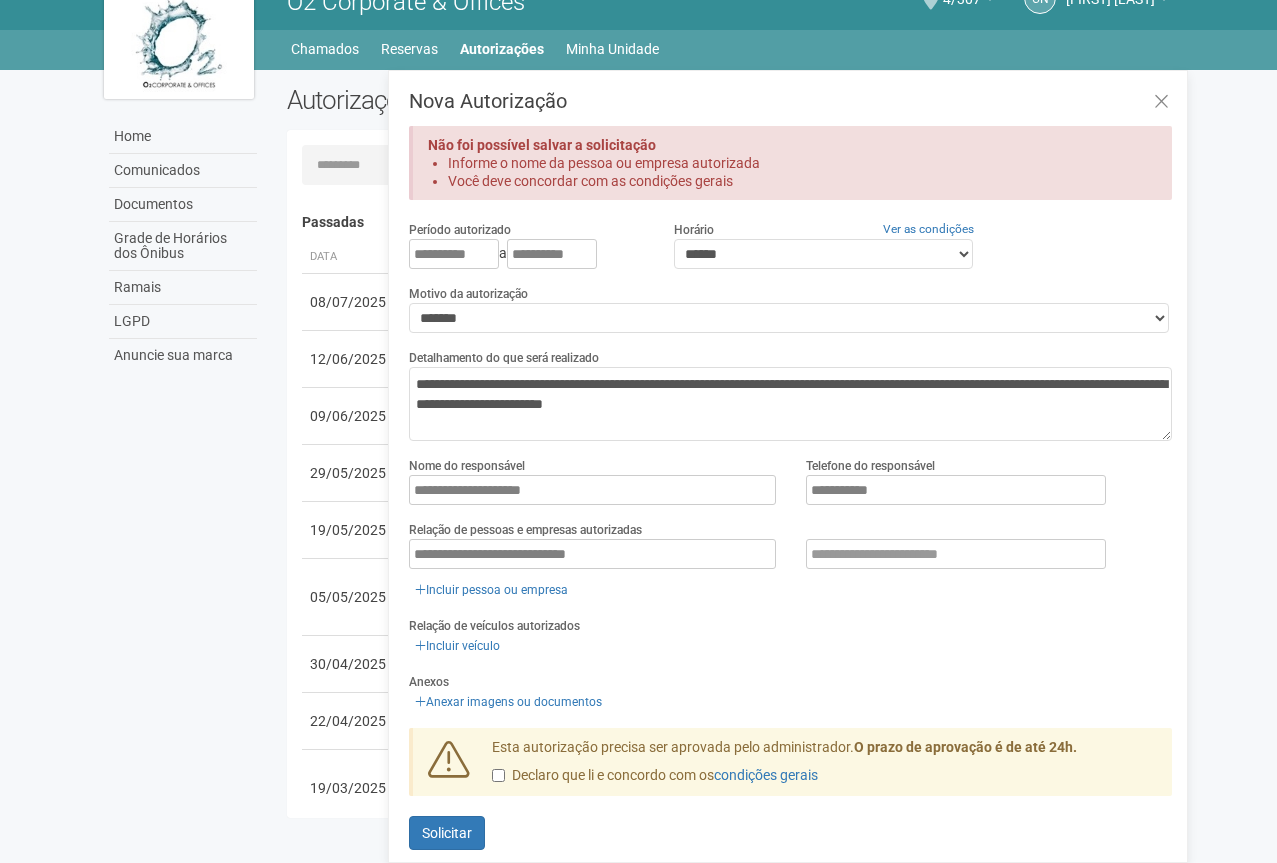 click on "Relação de veículos autorizados
Incluir veículo" at bounding box center (790, 636) 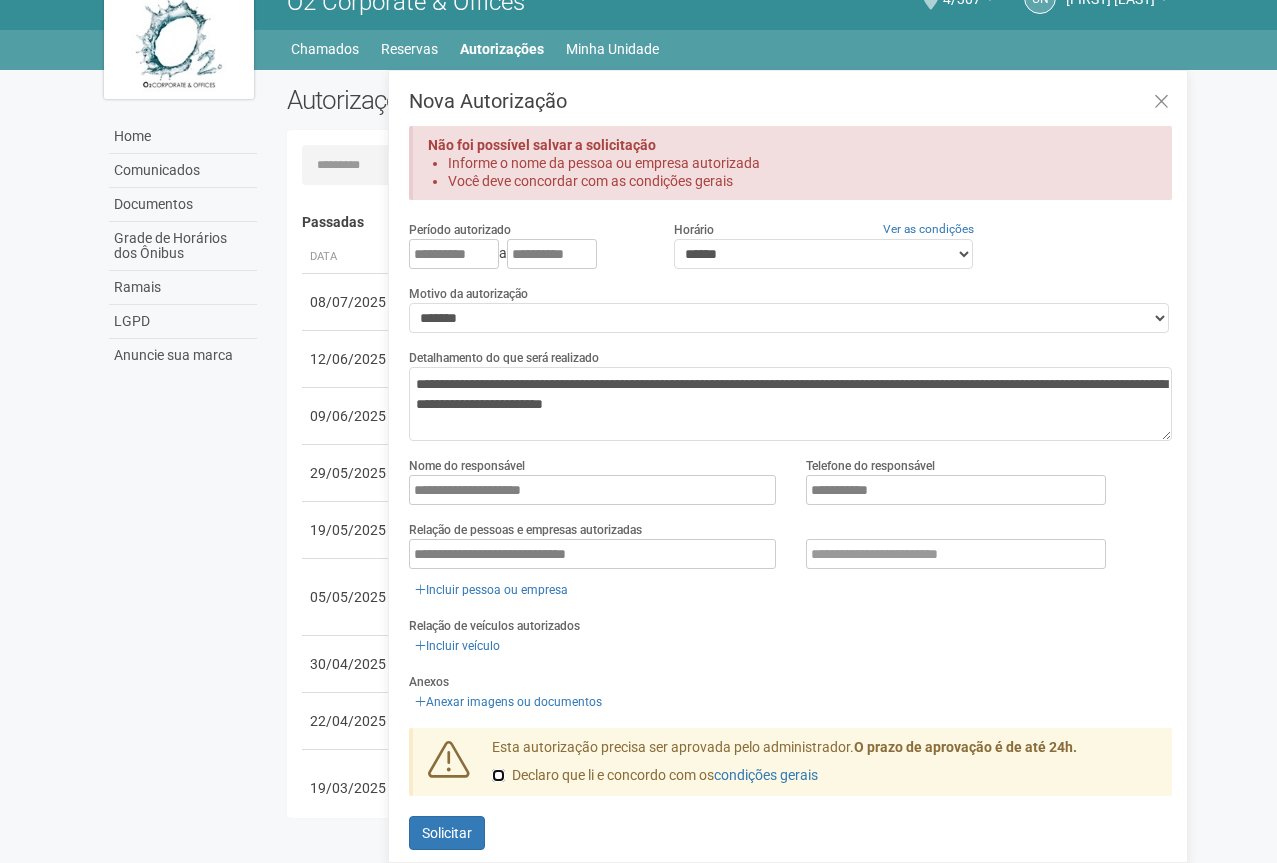 scroll, scrollTop: 14, scrollLeft: 0, axis: vertical 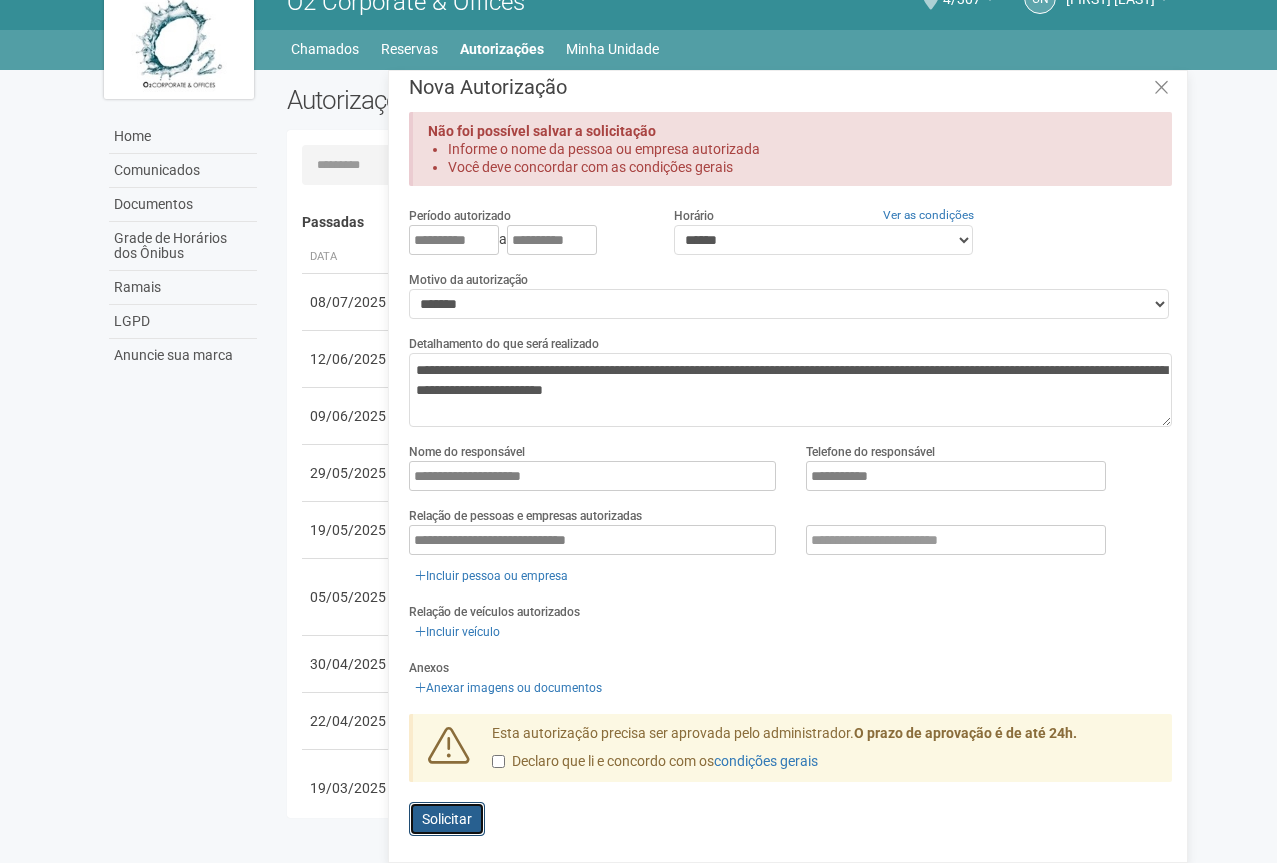 click on "Solicitar" at bounding box center (447, 819) 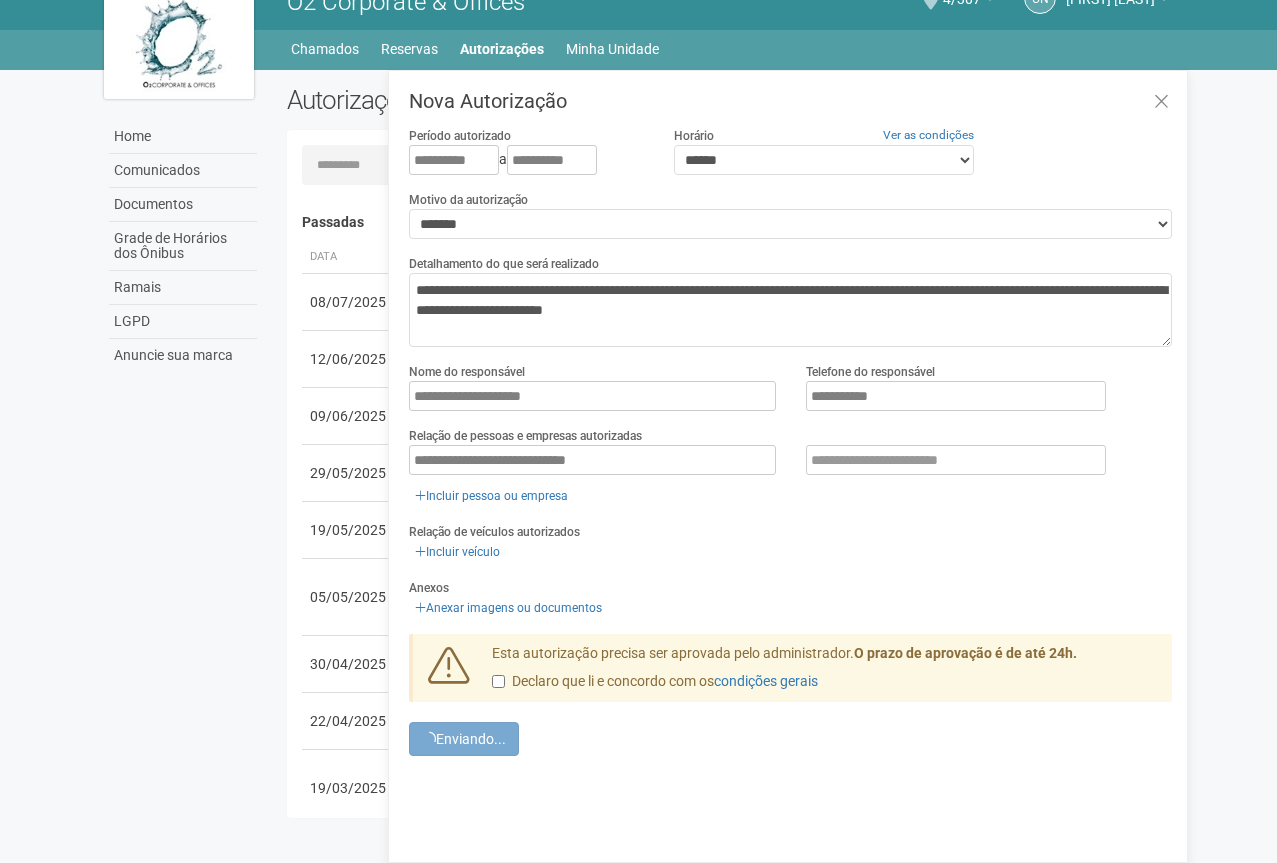 scroll, scrollTop: 0, scrollLeft: 0, axis: both 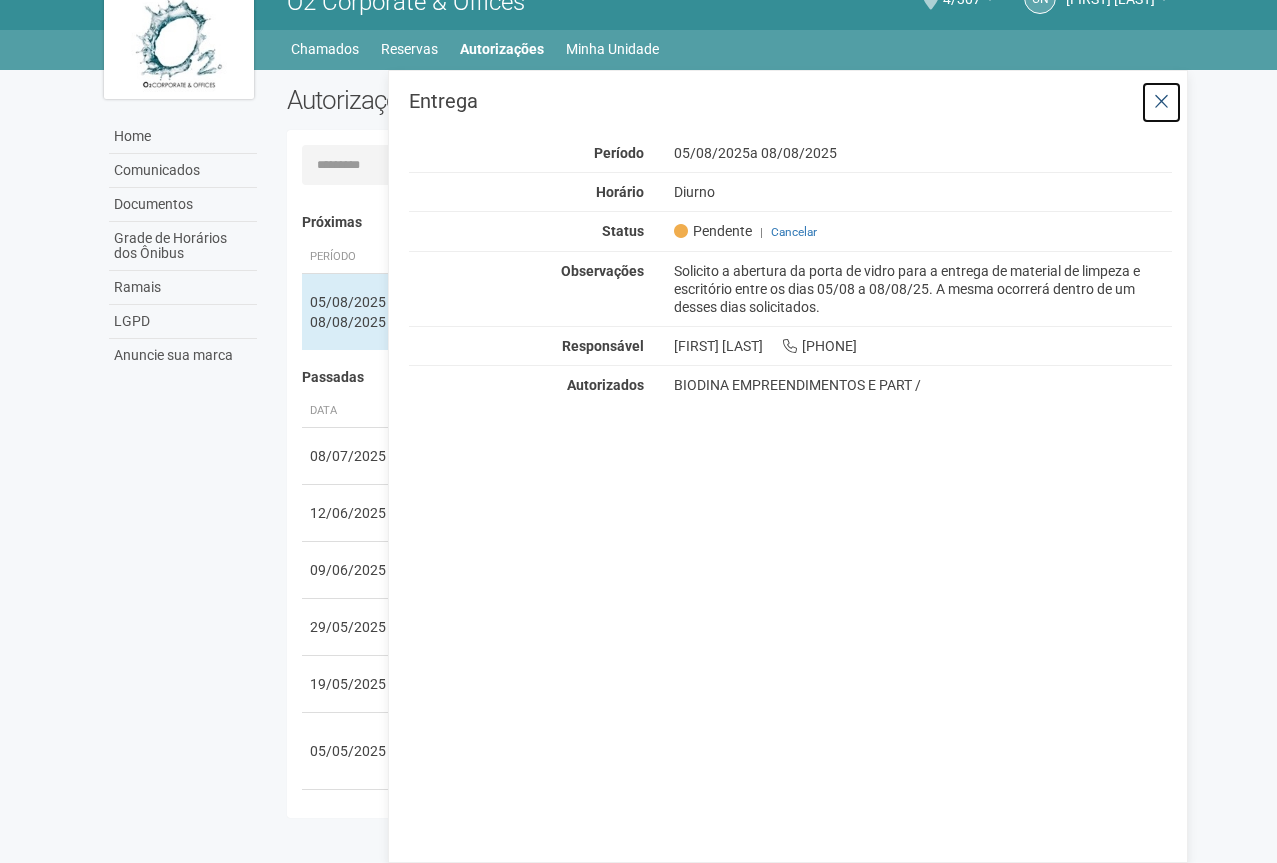 click at bounding box center (1161, 102) 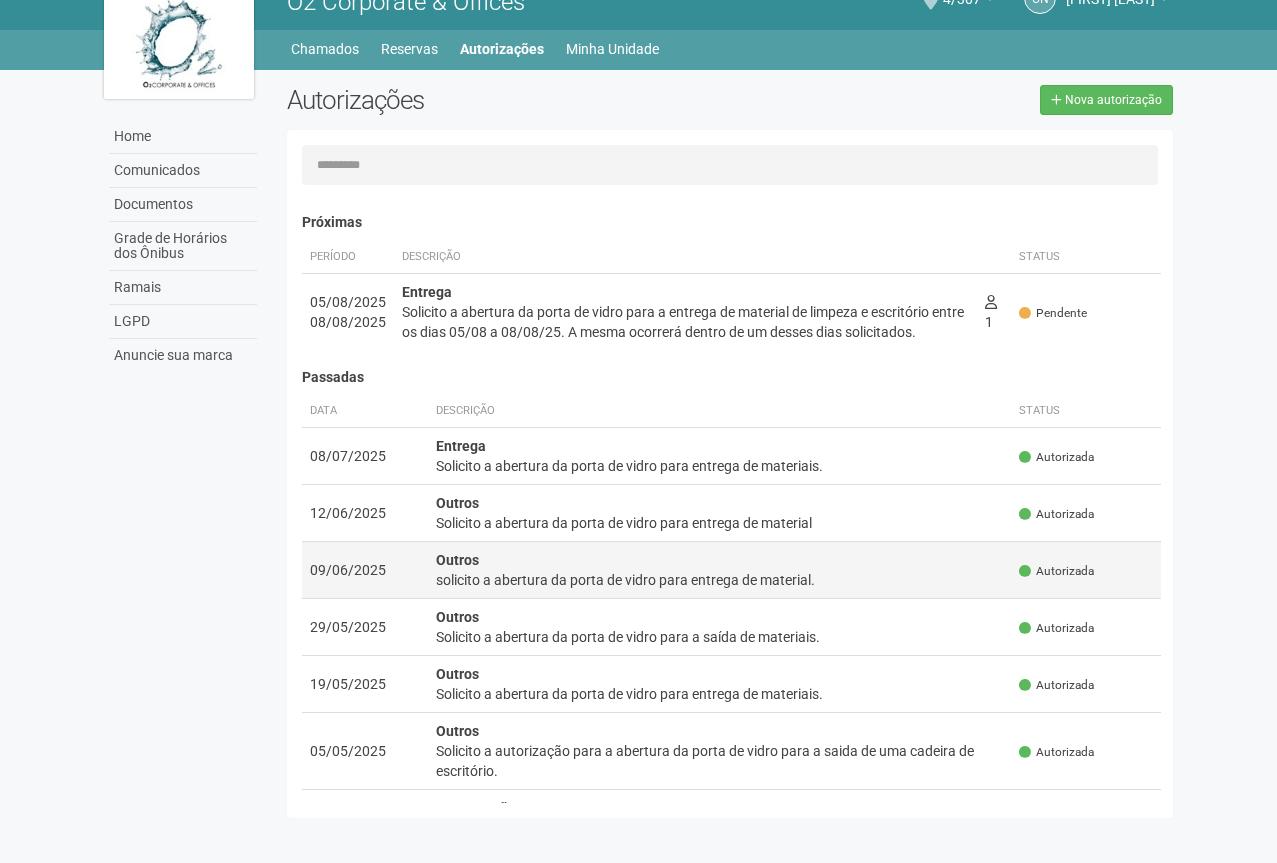 scroll, scrollTop: 0, scrollLeft: 0, axis: both 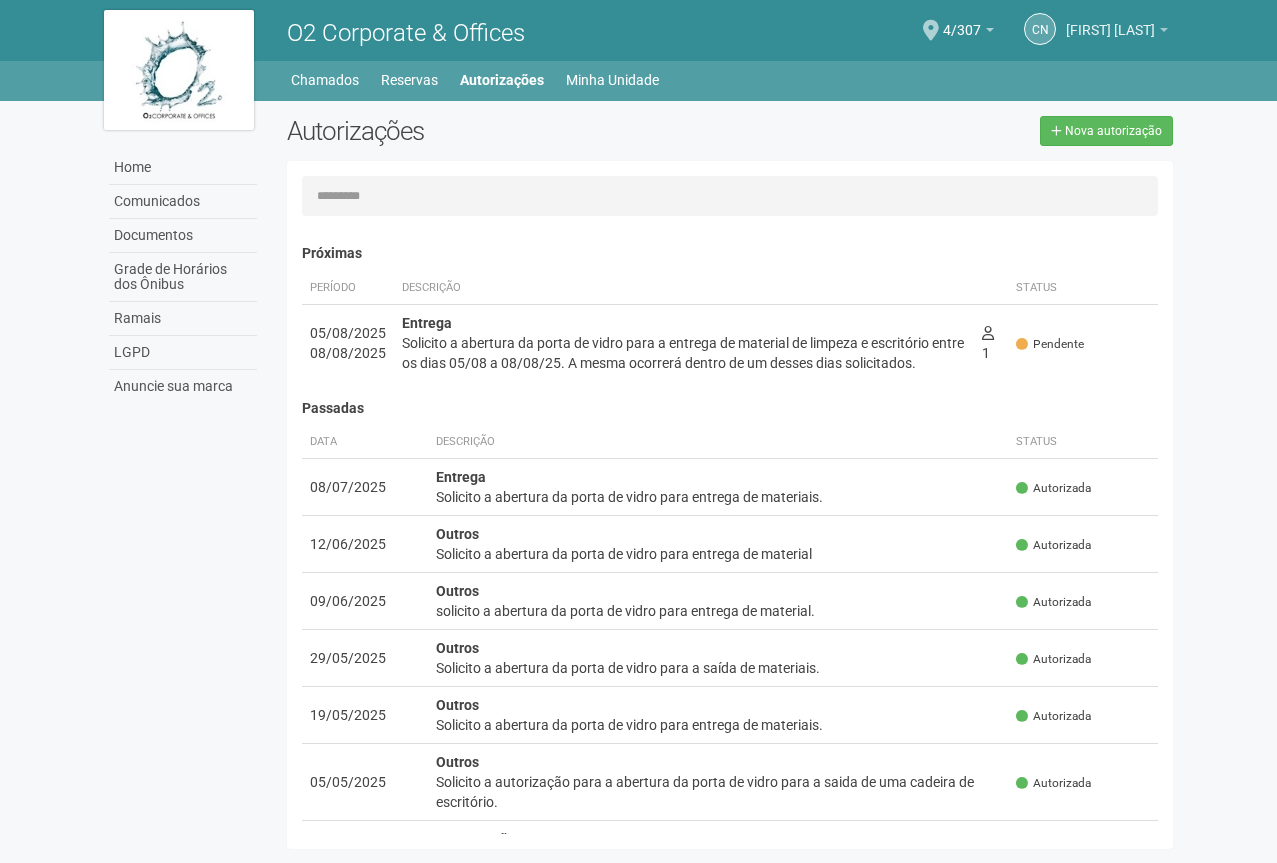 click on "[NAME] [LAST]" at bounding box center [1117, 33] 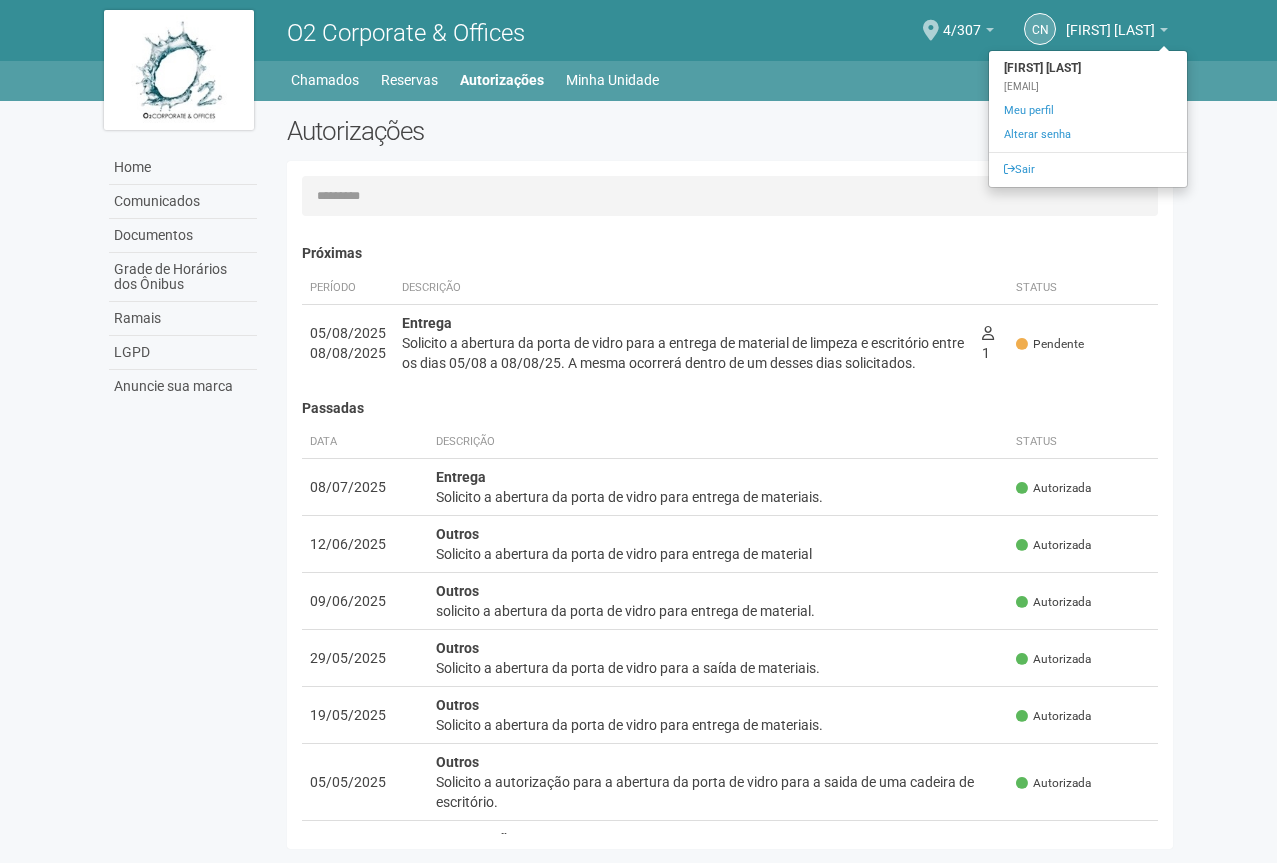 click on "Aguarde...
O2 Corporate & Offices
CN
Cinthia Nunes
Cinthia Nunes
cinthia.nunes@biodina.com.br
Meu perfil
Alterar senha
Sair
4/307
Você está na unidade
4/307
Ir para a unidade
Home
Home
Comunicados
Documentos
Grade de Horários dos Ônibus
Ramais
LGPD
Anuncie sua marca
Chamados Reservas" at bounding box center (638, 431) 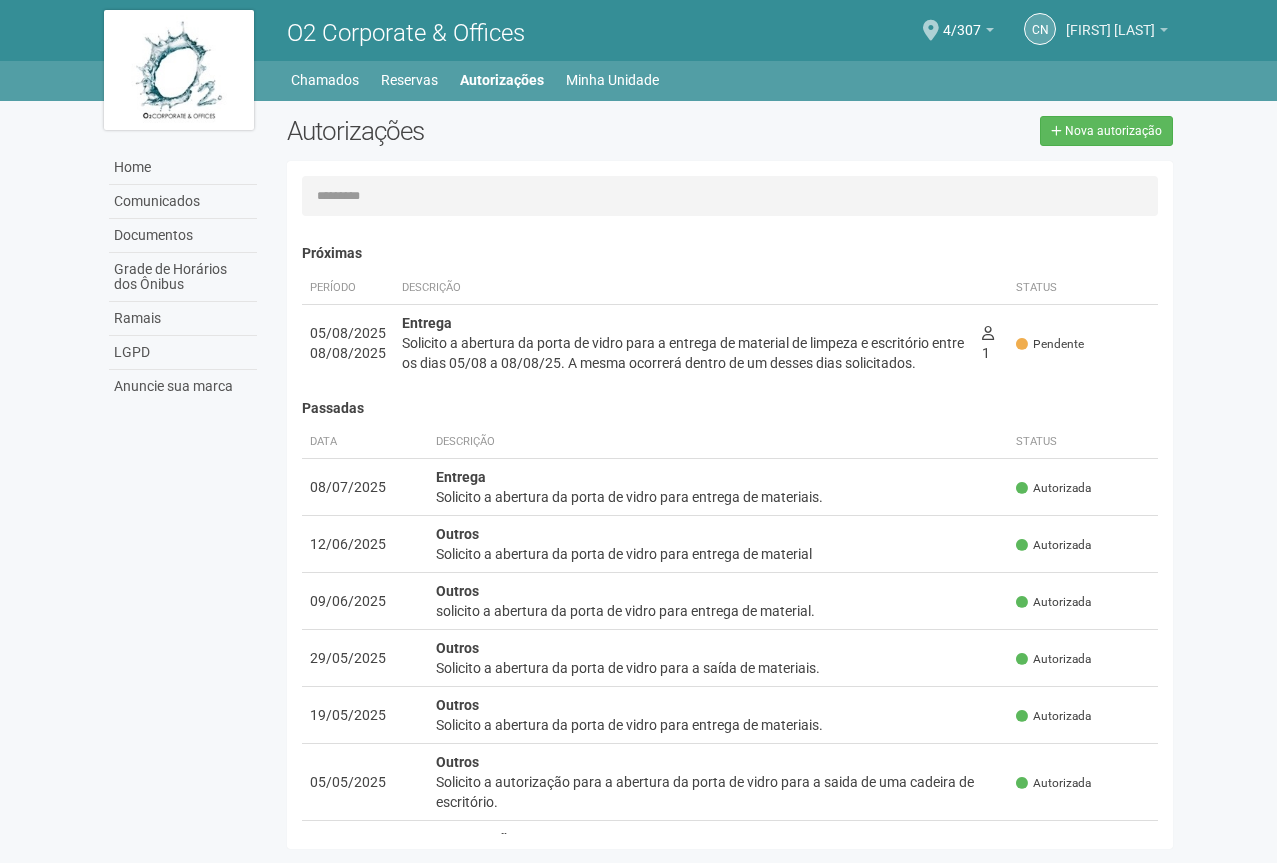 click at bounding box center (1164, 30) 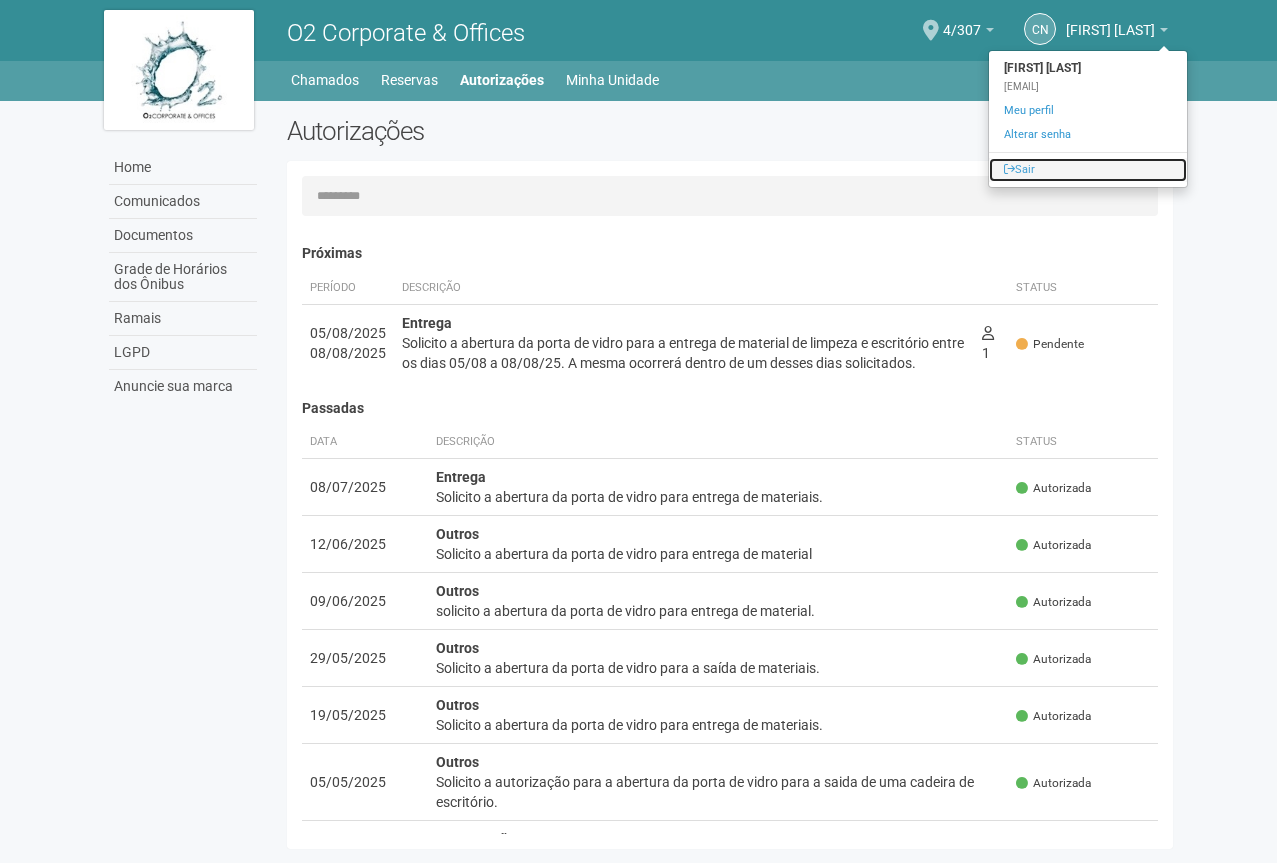 click on "Sair" at bounding box center [1088, 170] 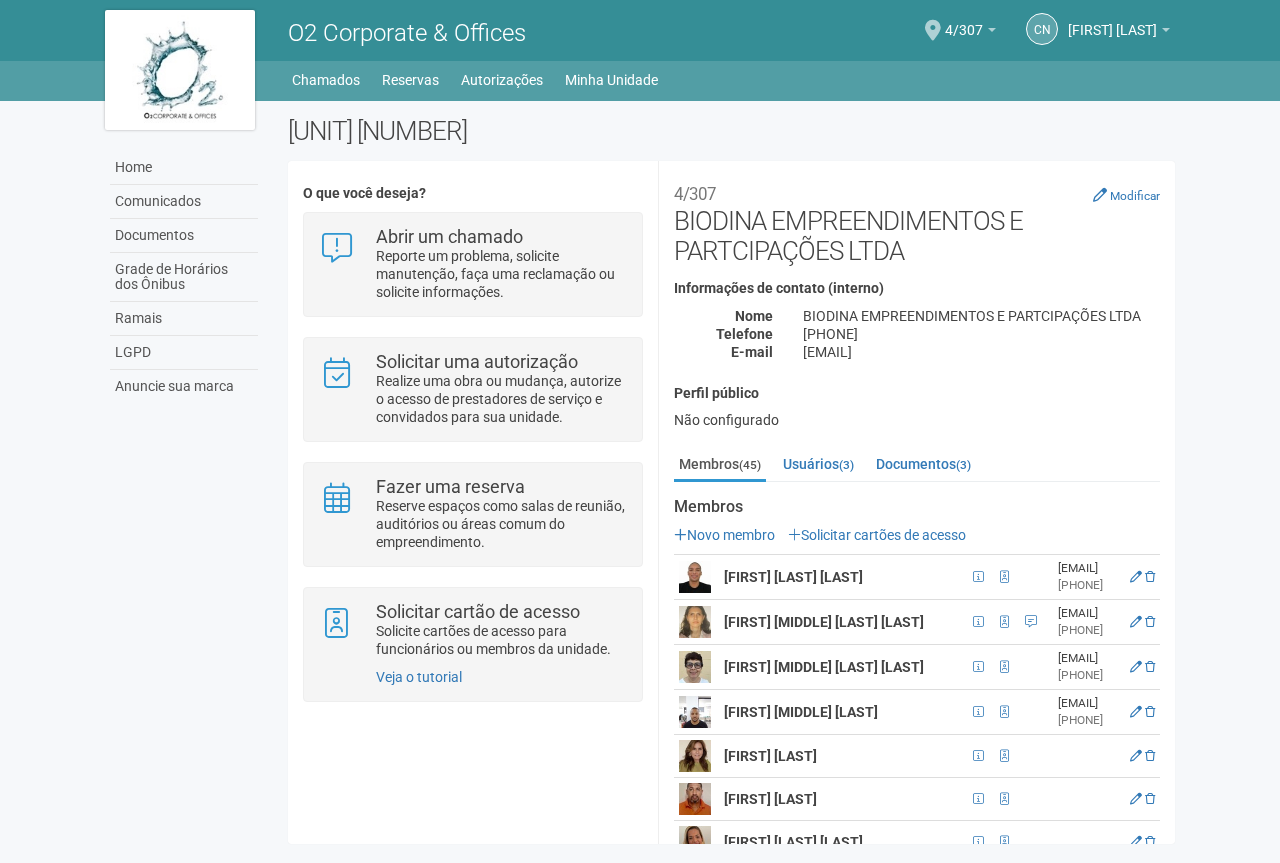 scroll, scrollTop: 0, scrollLeft: 0, axis: both 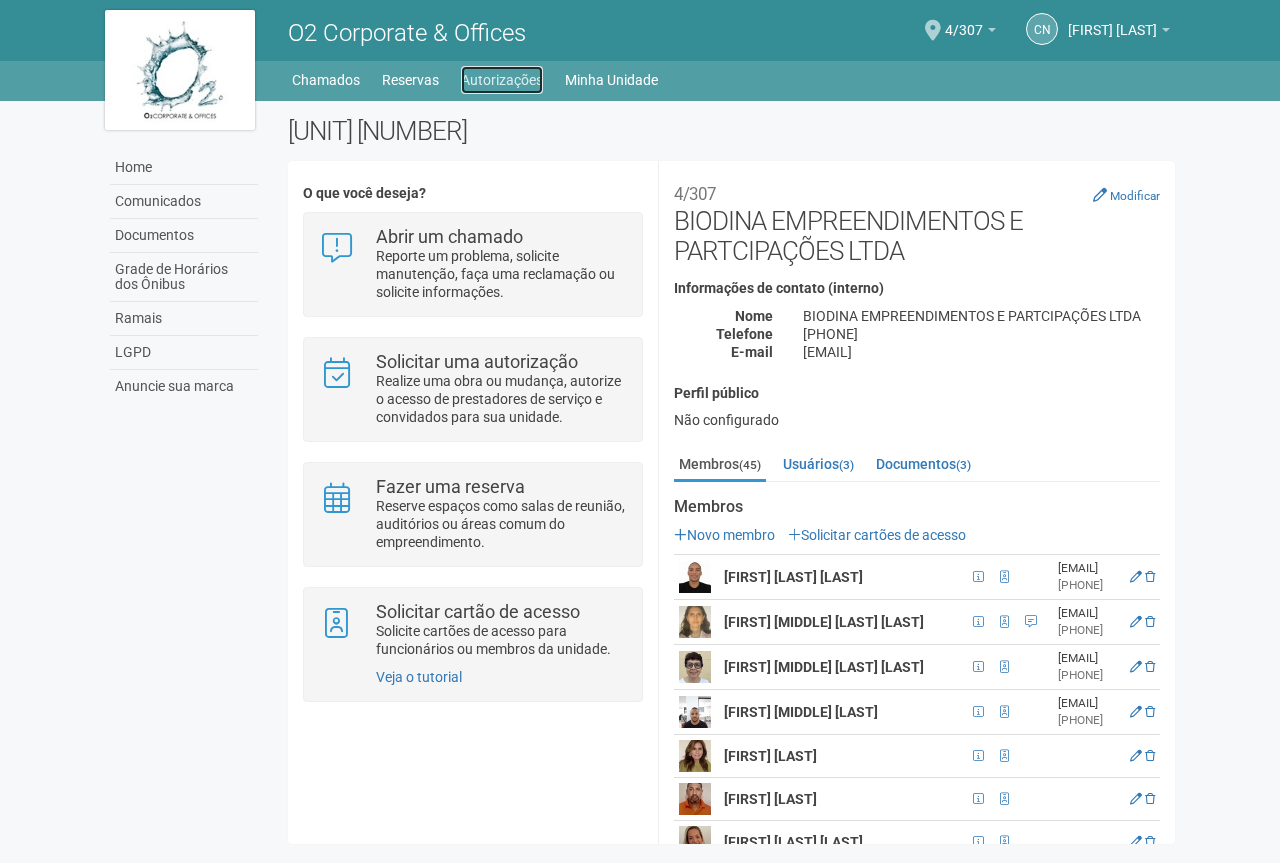 click on "Autorizações" at bounding box center (502, 80) 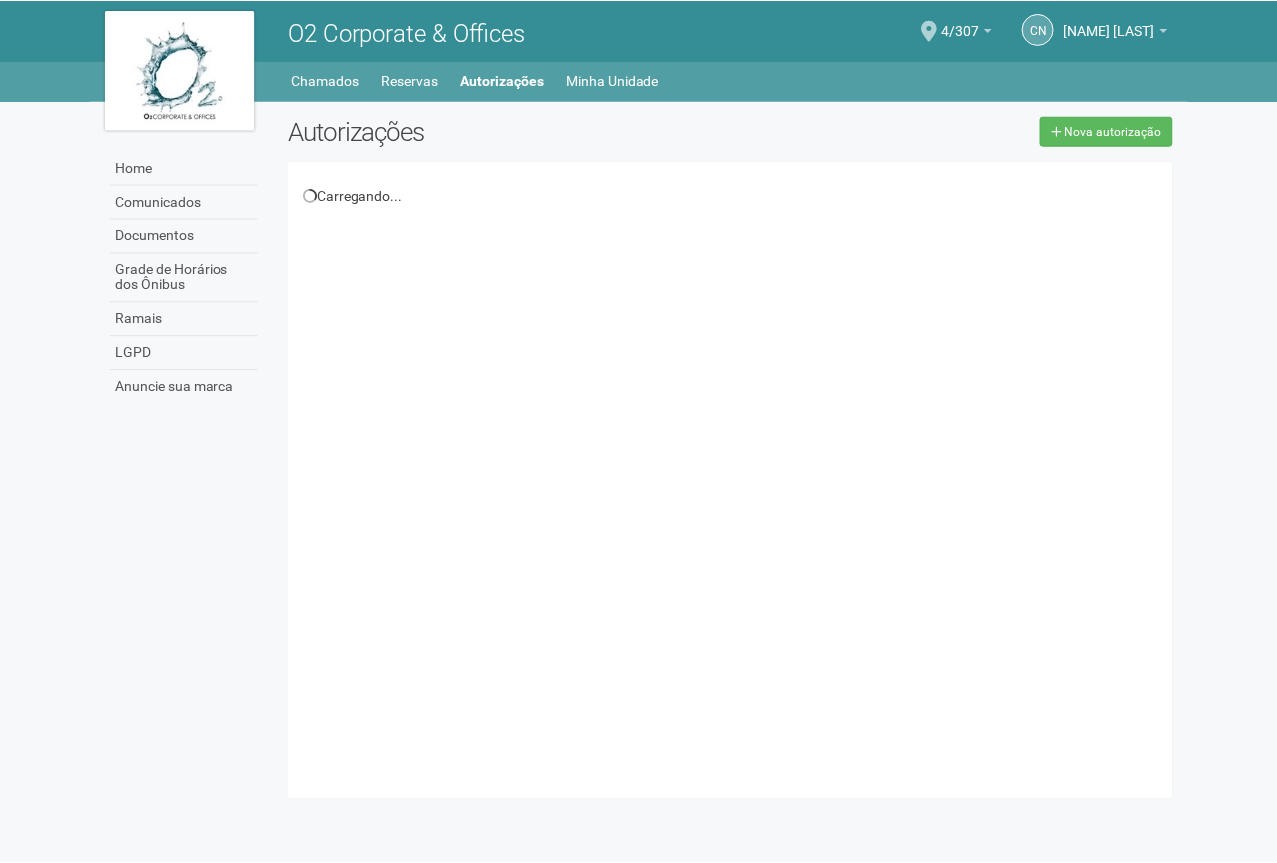 scroll, scrollTop: 0, scrollLeft: 0, axis: both 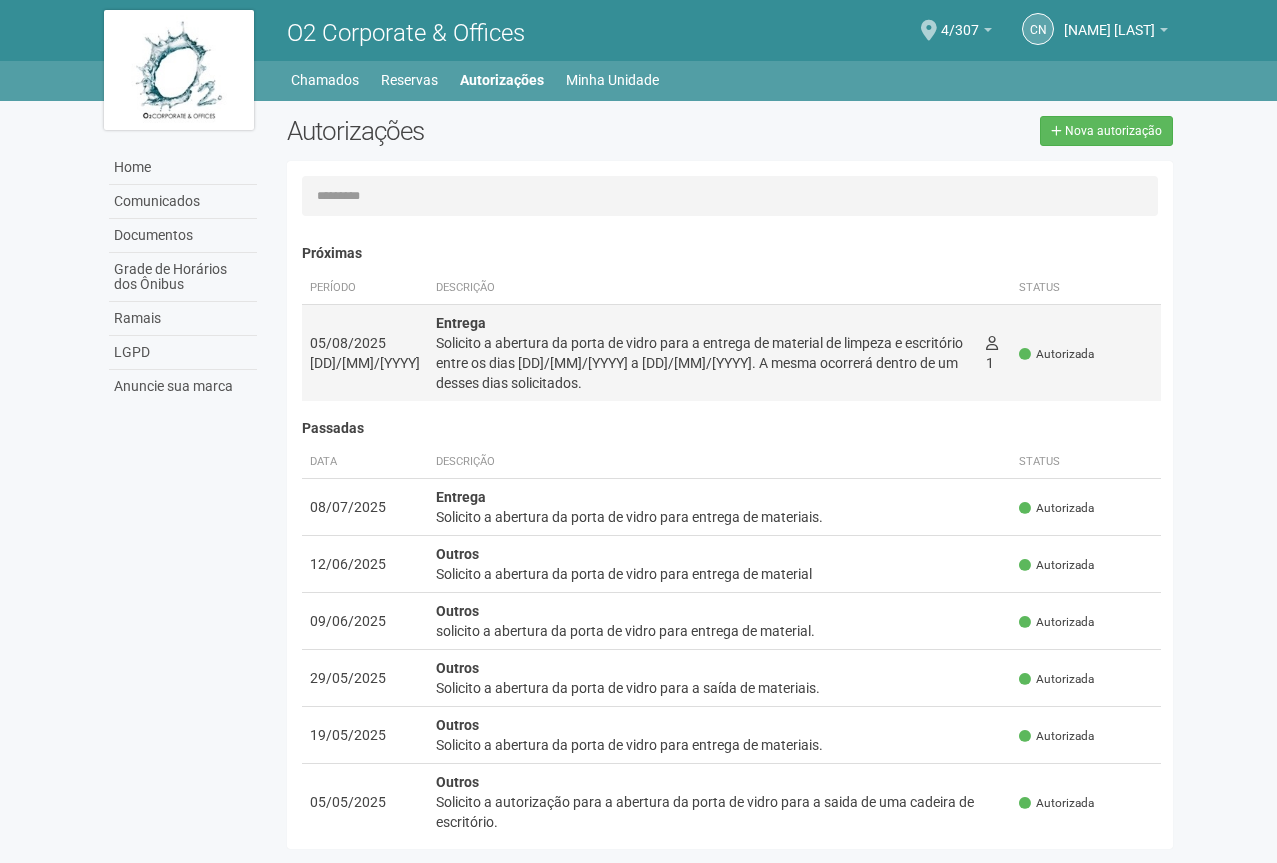 click on "Solicito a abertura da porta de vidro para a entrega de material de limpeza e escritório entre os dias [DD]/[MM]/[YYYY] a [DD]/[MM]/[YYYY]. A mesma ocorrerá dentro de um desses dias solicitados." at bounding box center [703, 363] 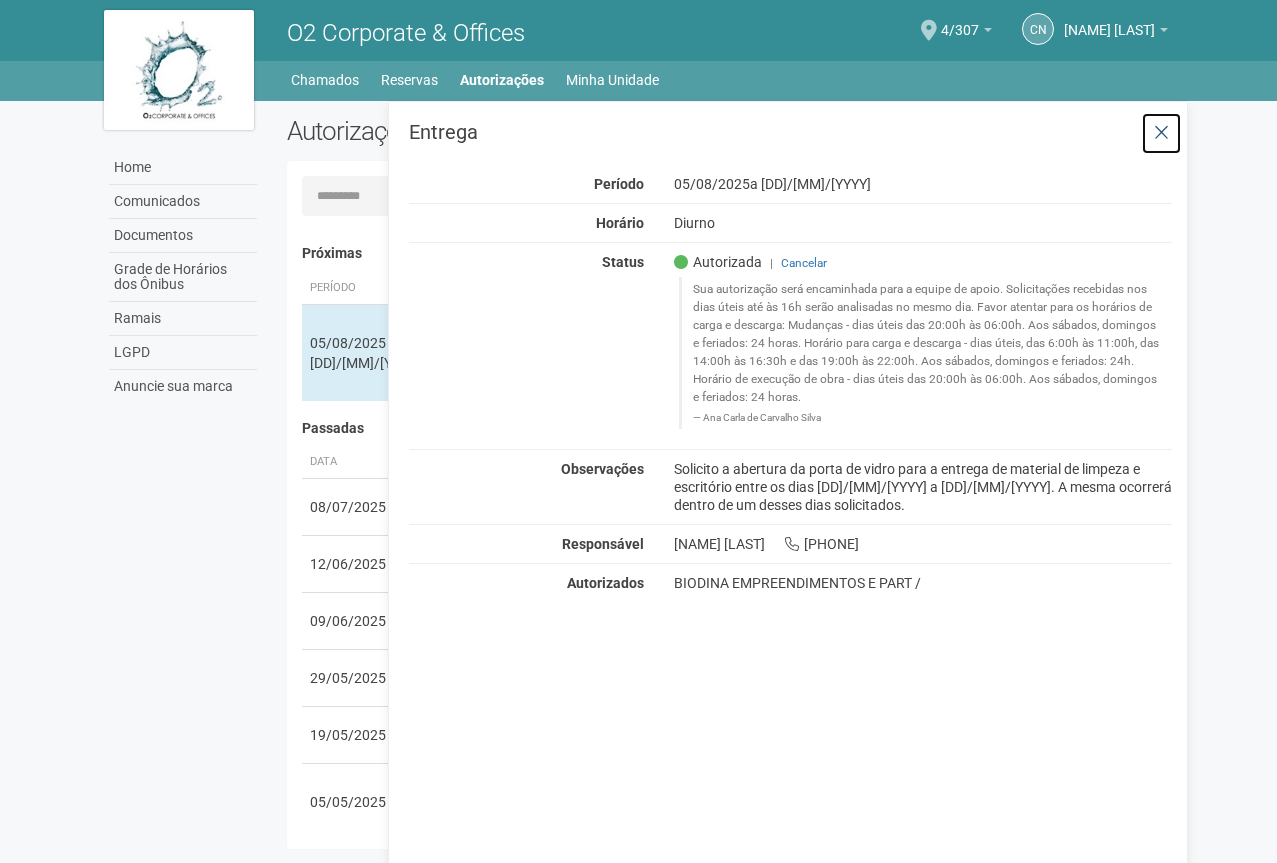 click at bounding box center [1161, 133] 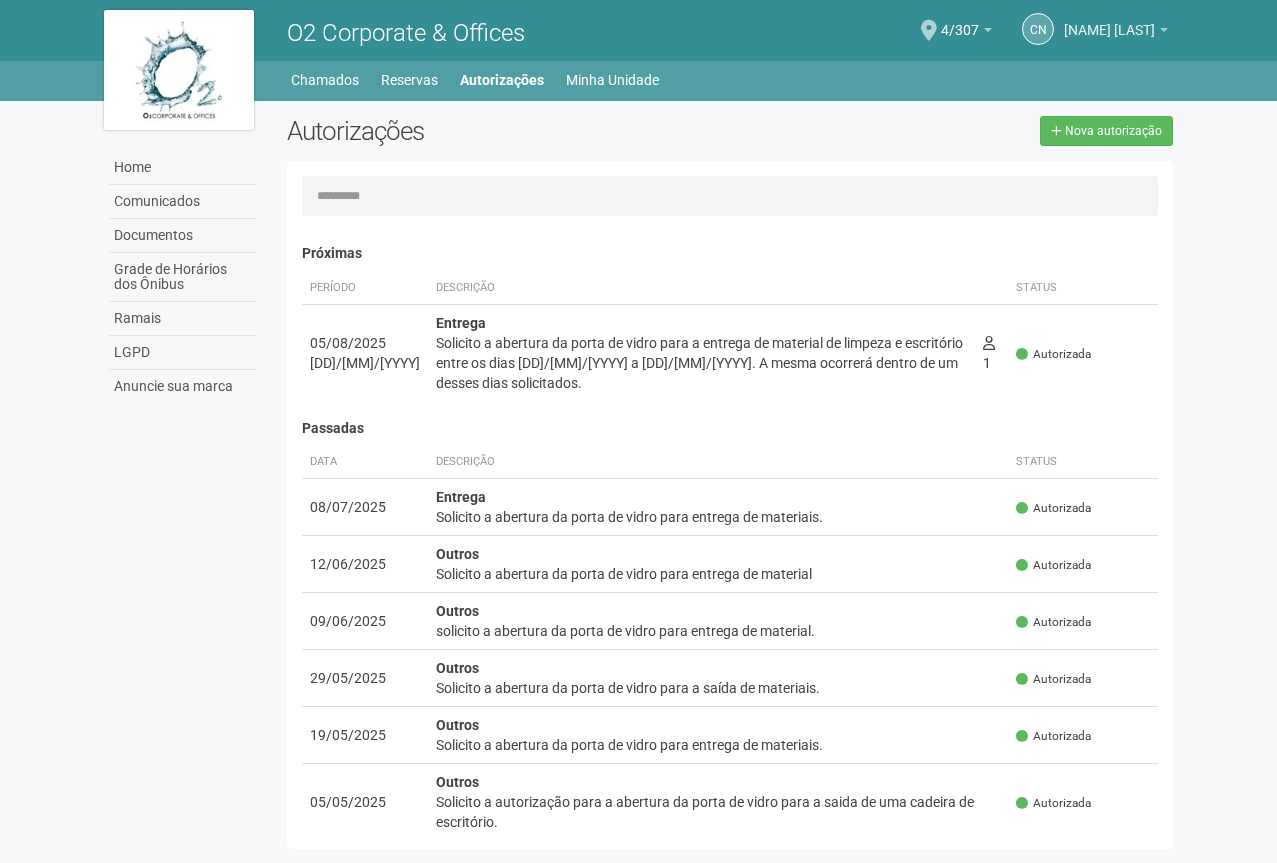 click on "[NAME] [LAST]" at bounding box center [1116, 33] 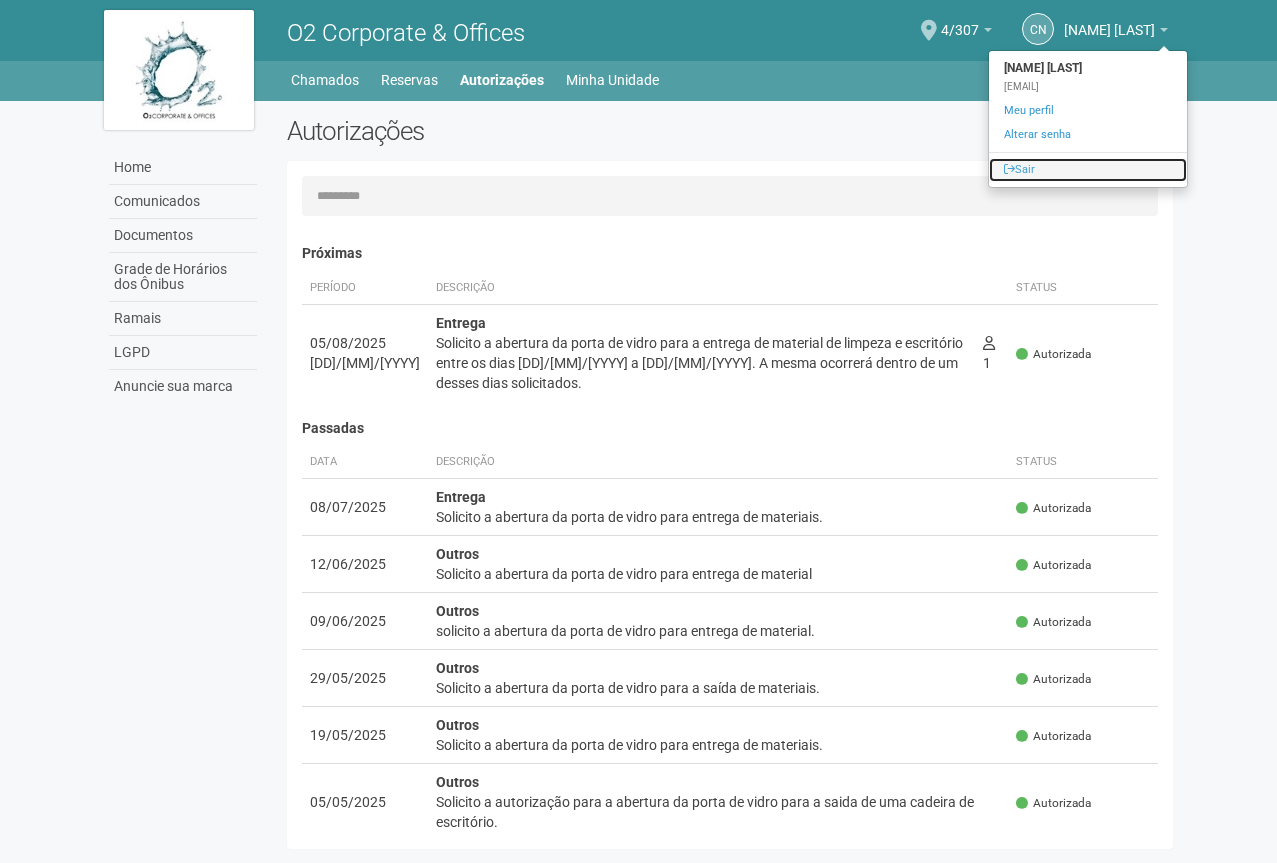 click on "Sair" at bounding box center [1088, 170] 